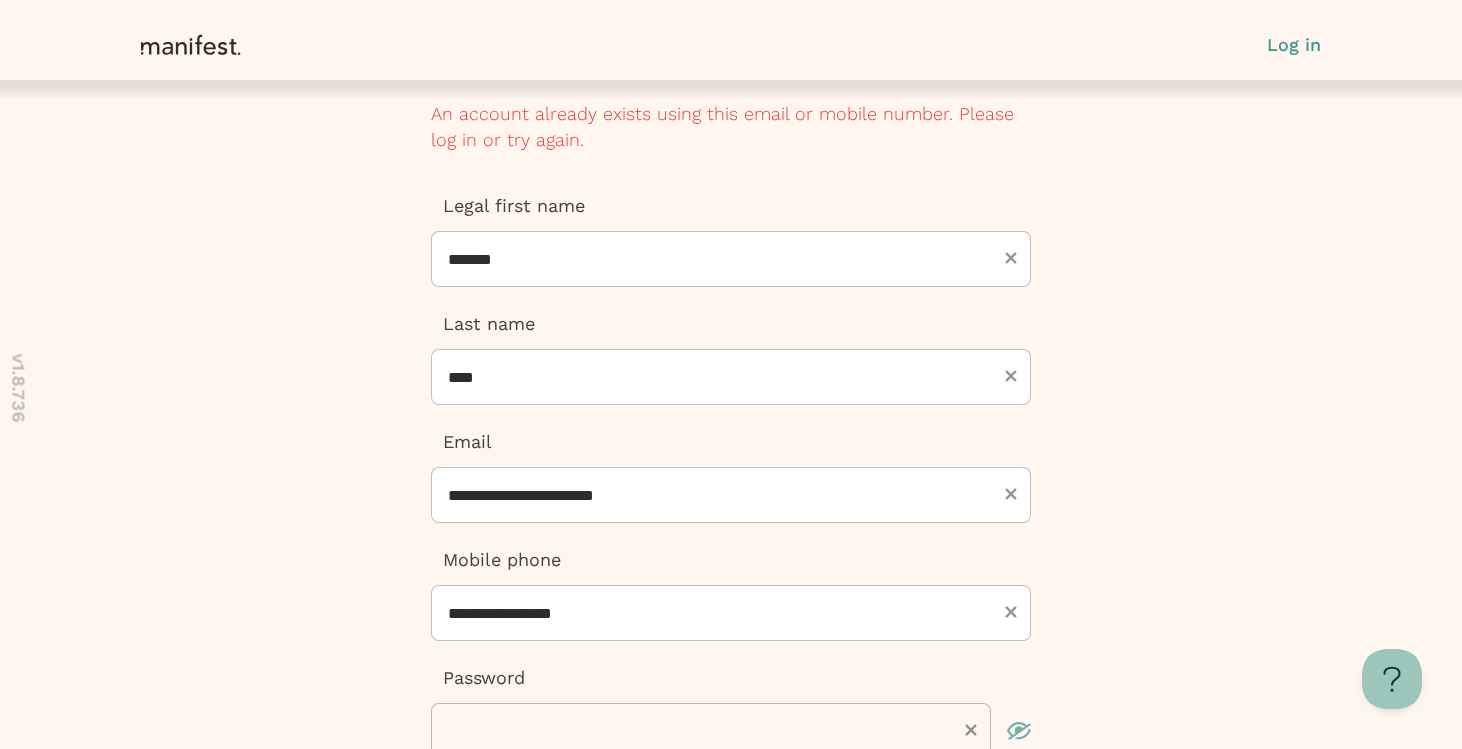 scroll, scrollTop: 0, scrollLeft: 0, axis: both 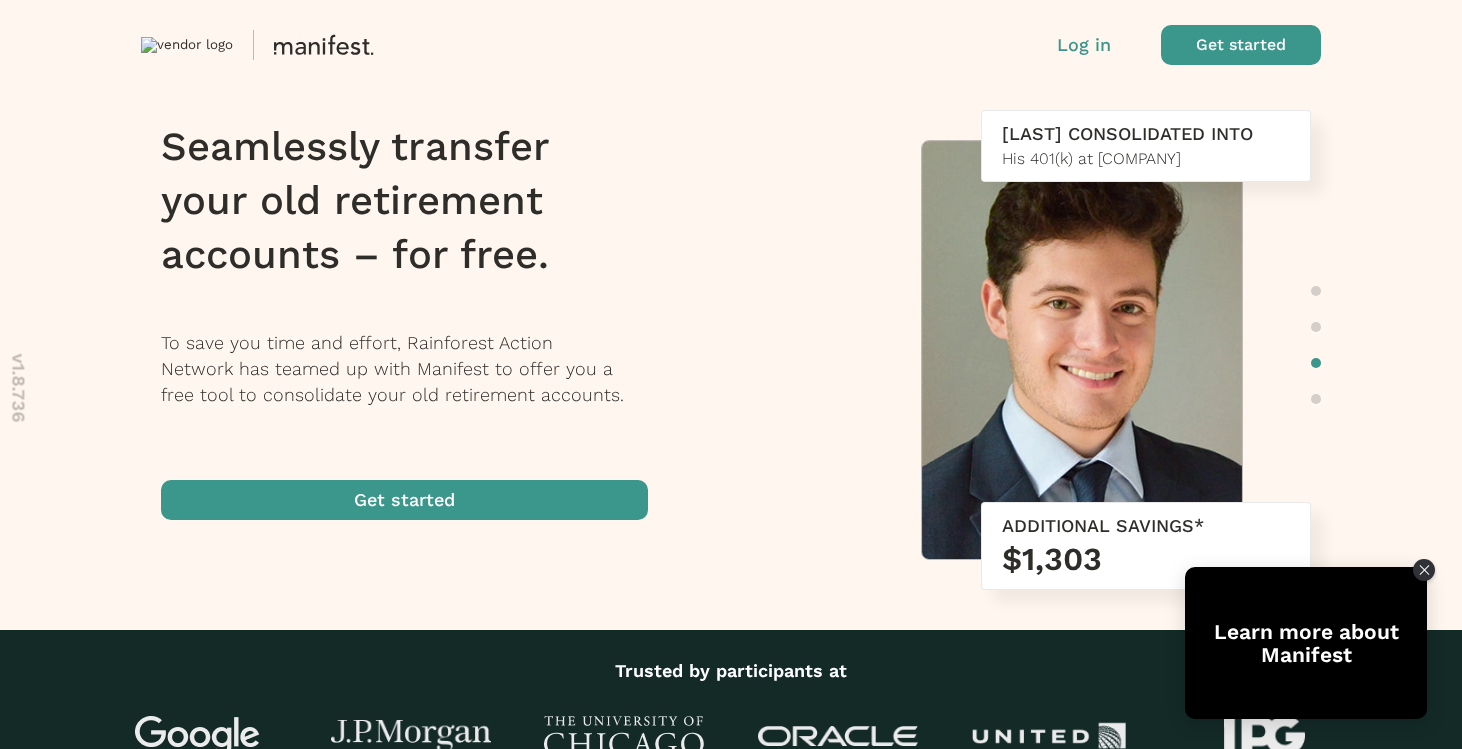 click at bounding box center (404, 500) 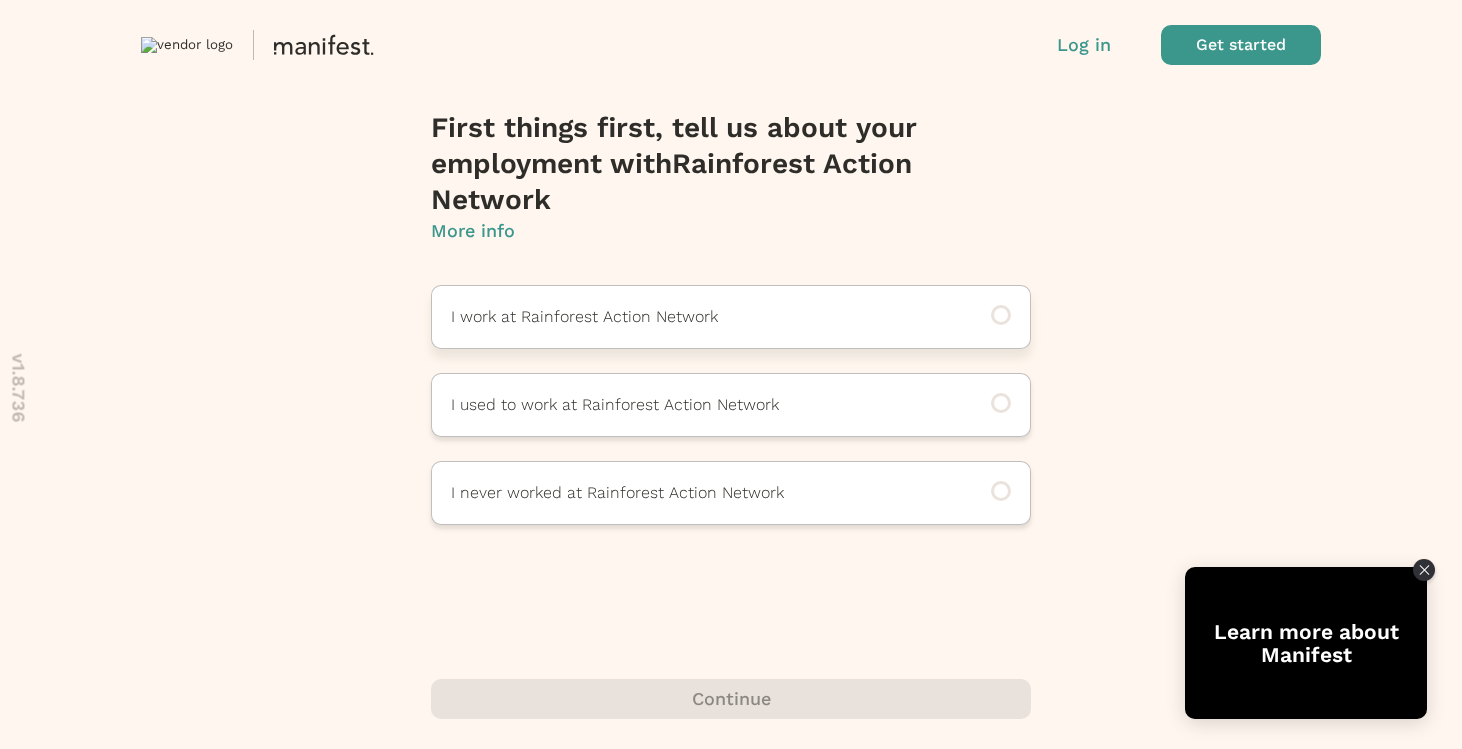 click on "I work at Rainforest Action Network" at bounding box center (731, 317) 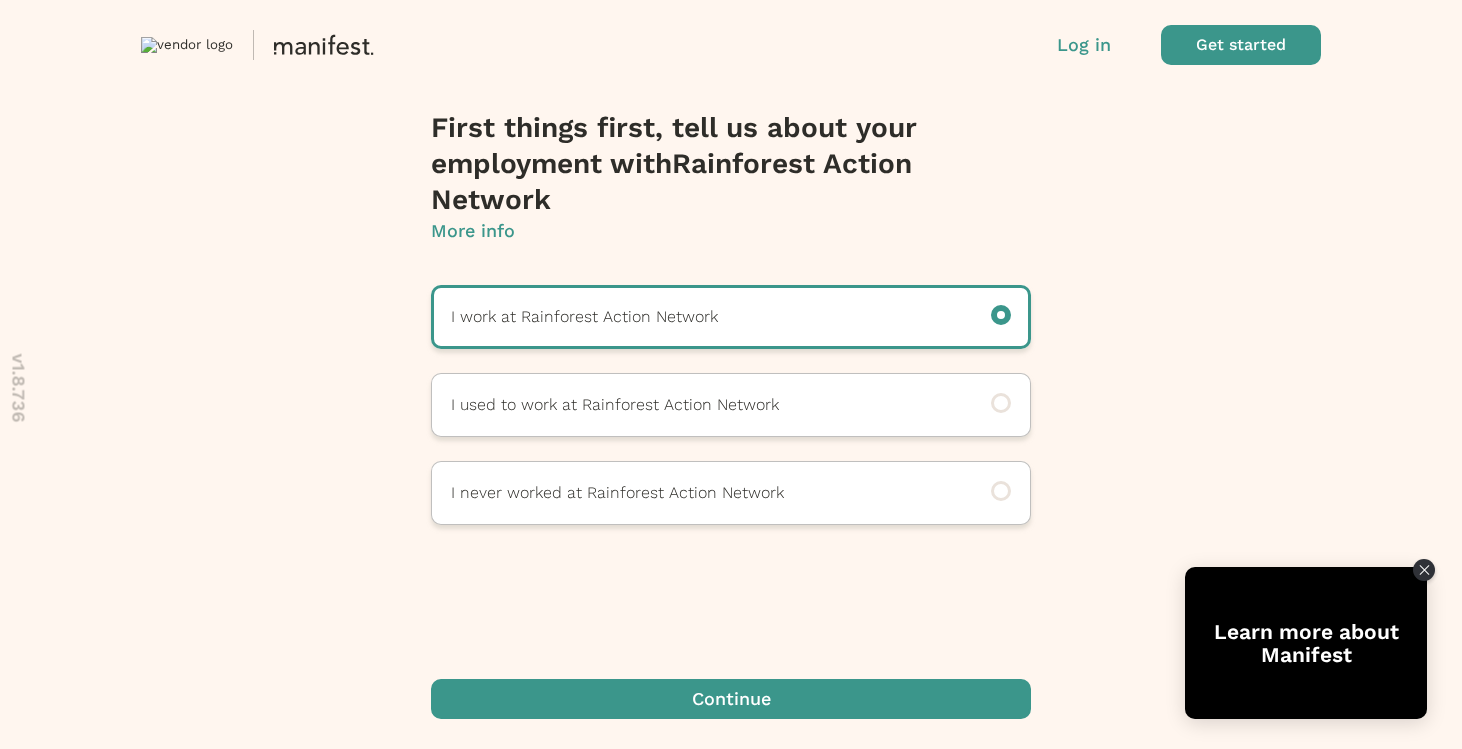 click at bounding box center (731, 699) 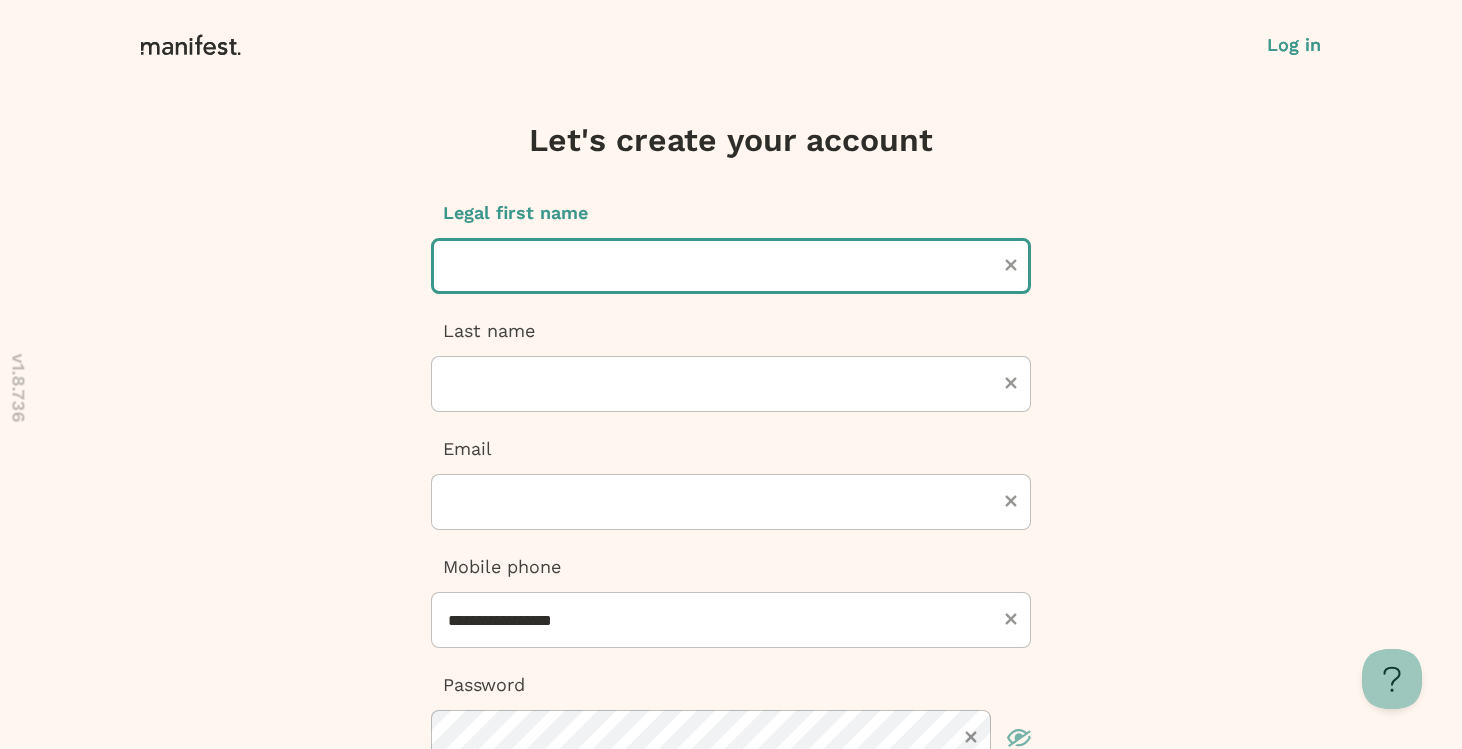 click at bounding box center [731, 266] 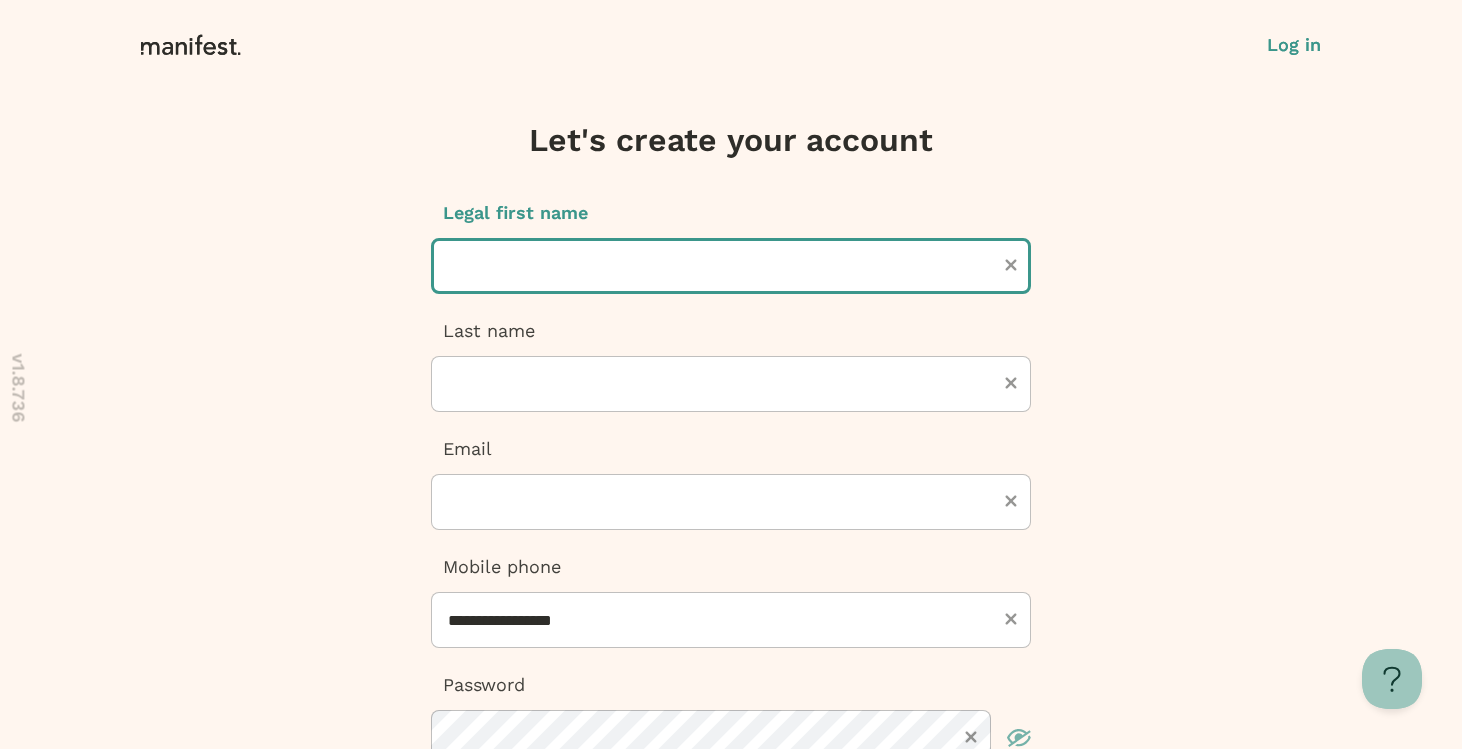 type on "*******" 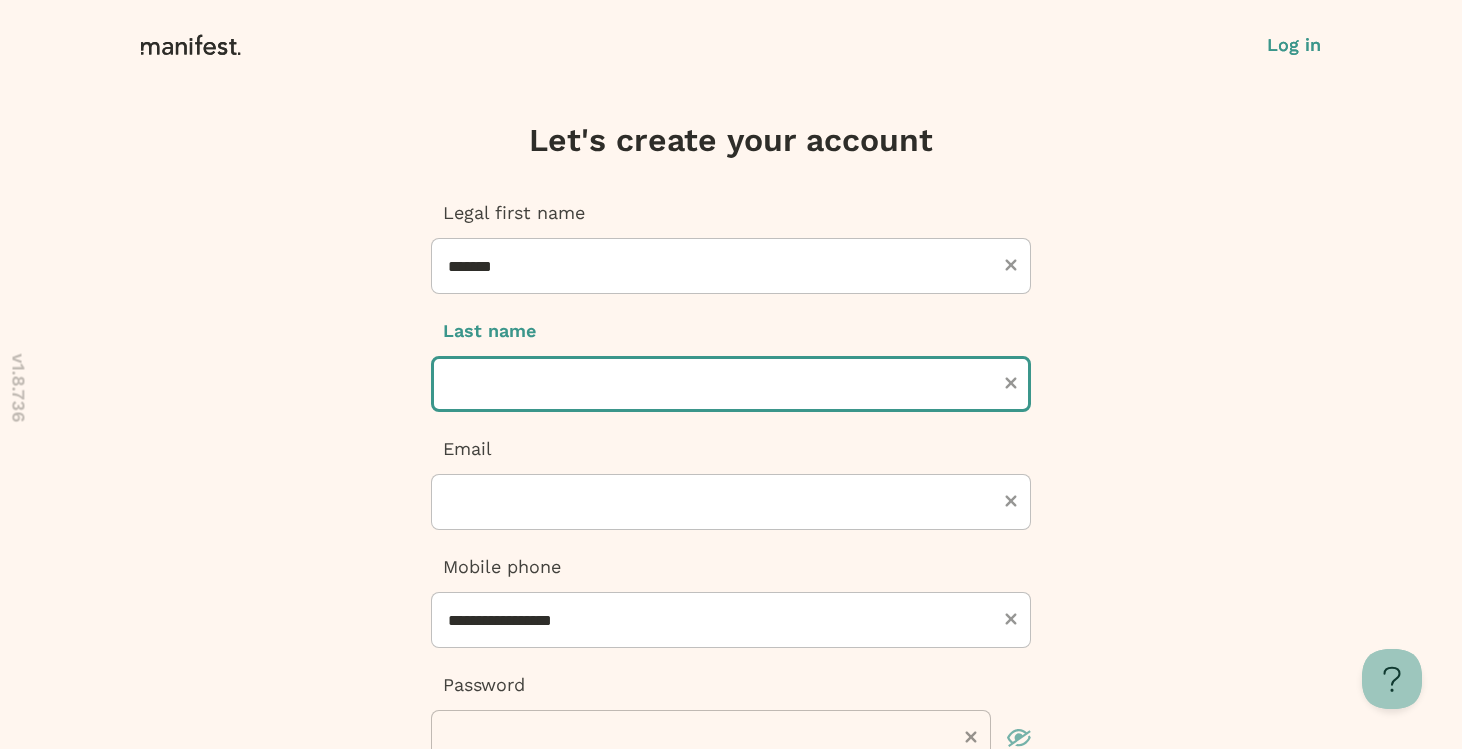 click at bounding box center [731, 384] 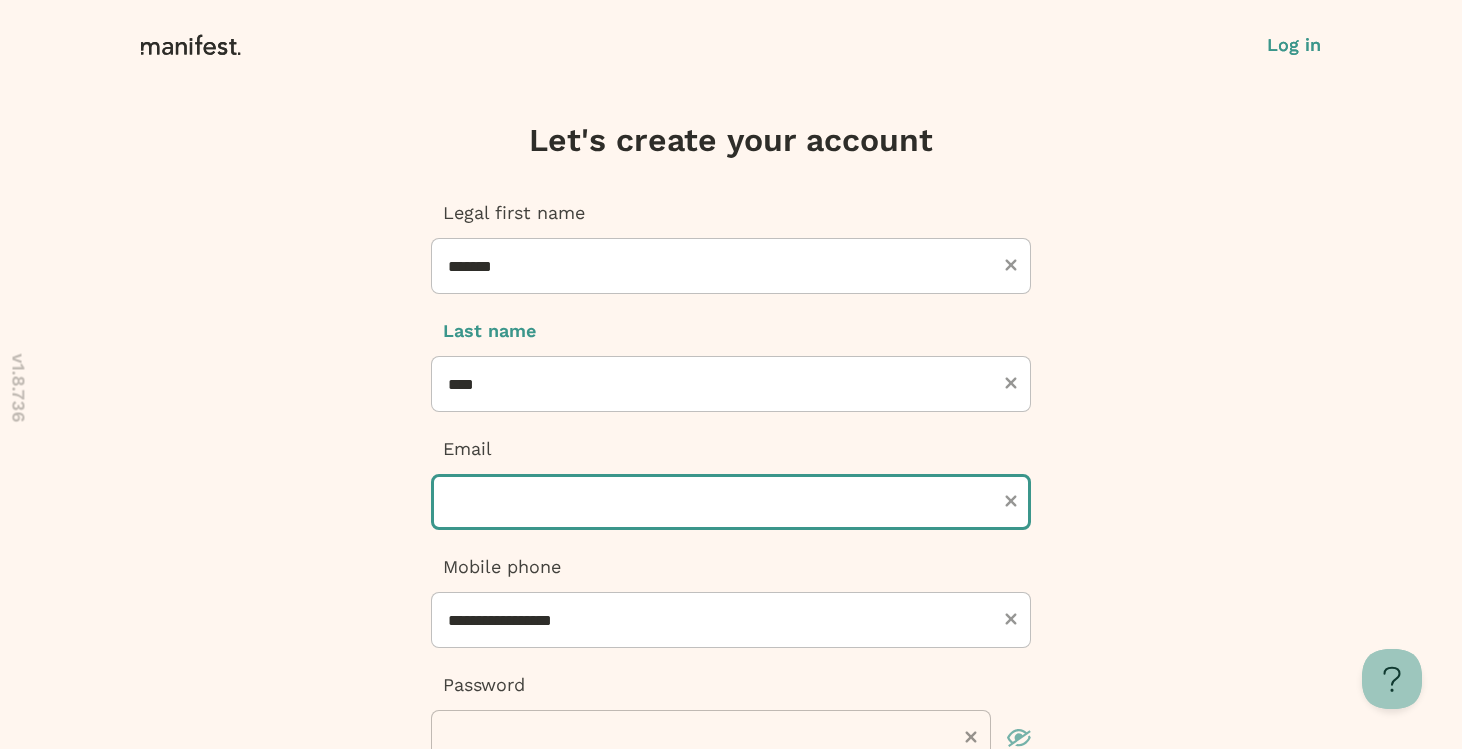 click at bounding box center (731, 502) 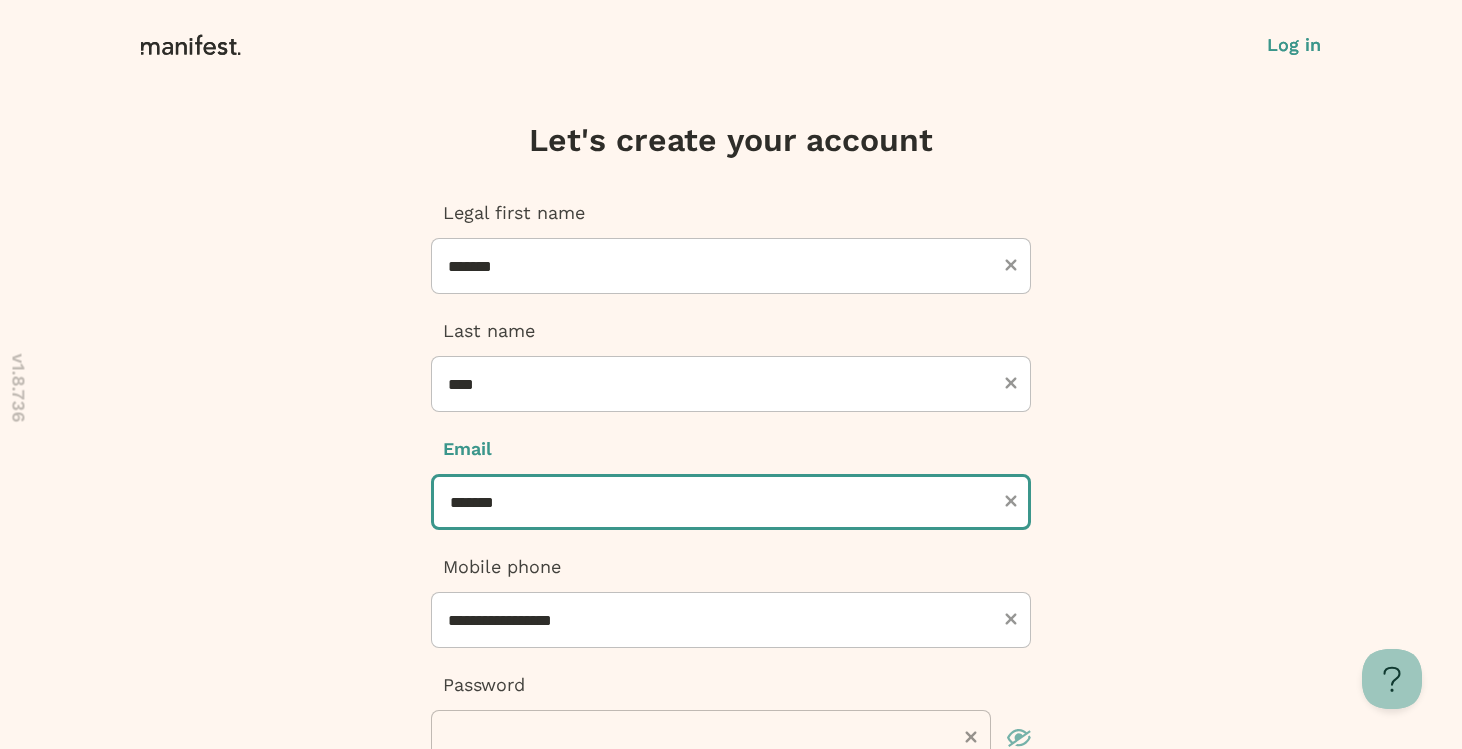 type on "**********" 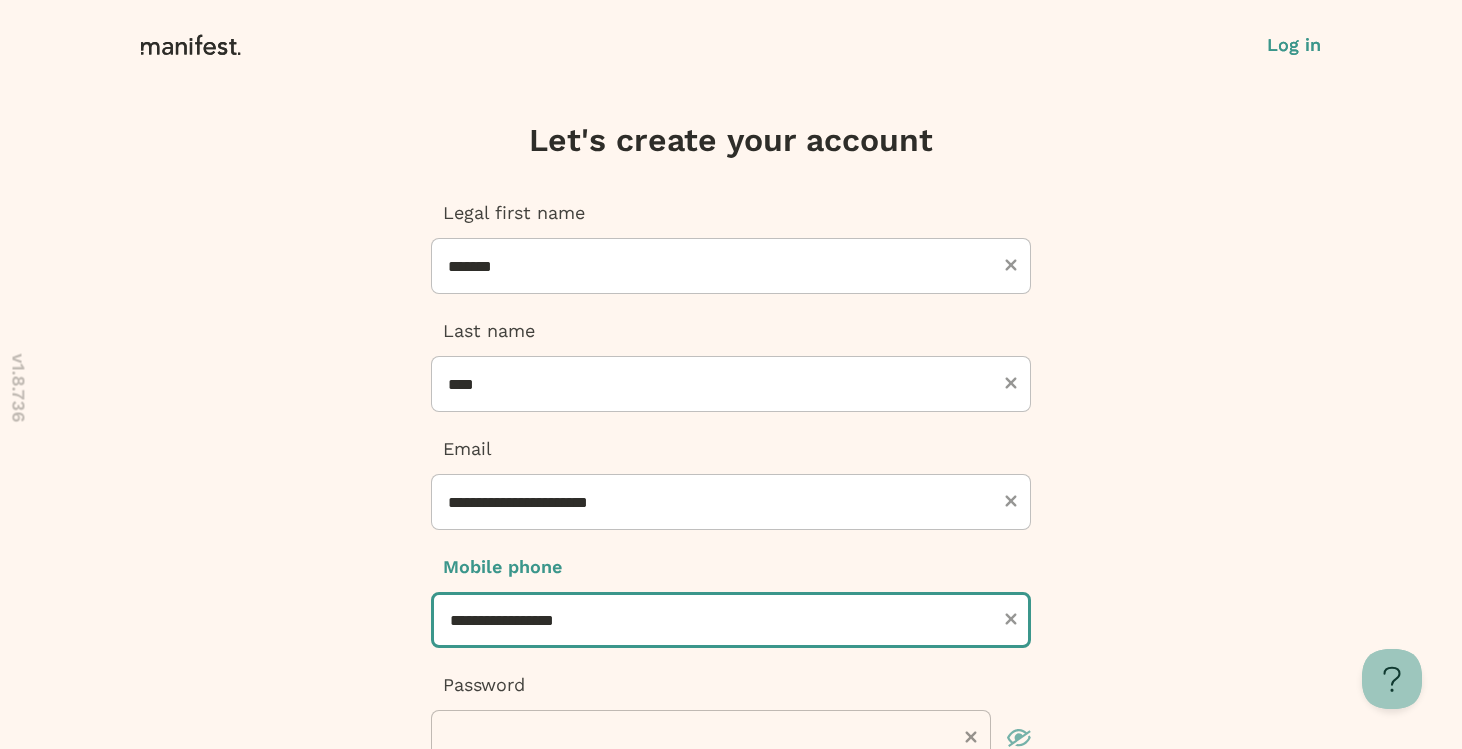click on "**********" at bounding box center (731, 620) 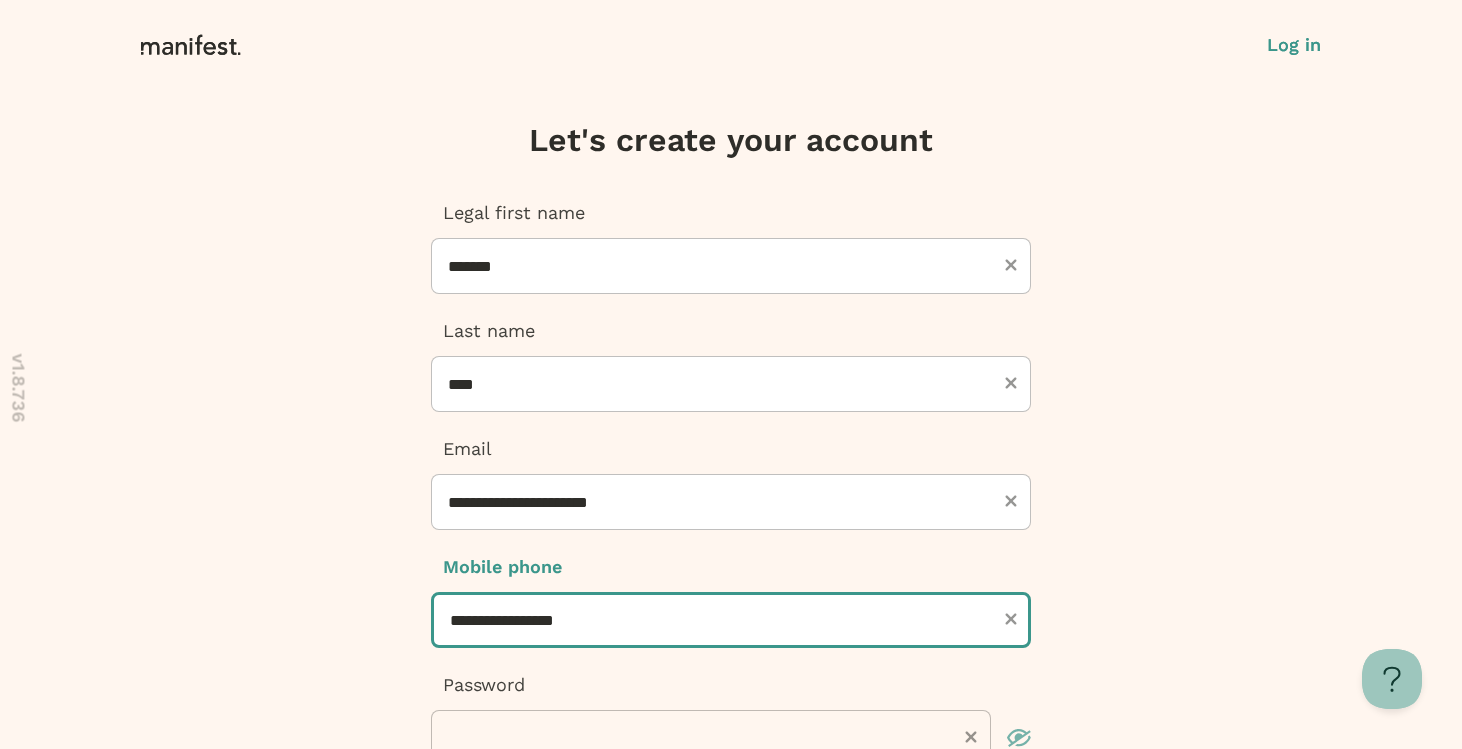 type on "***" 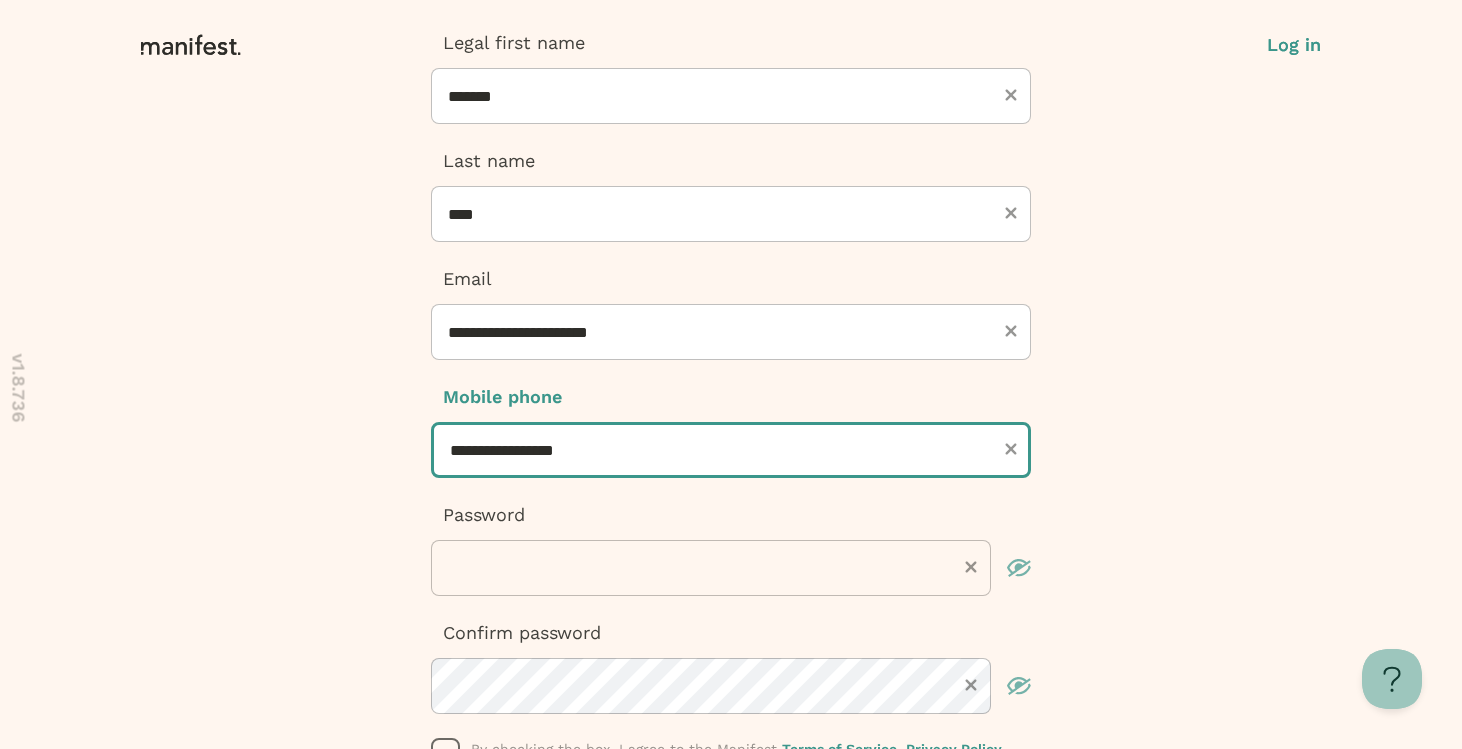 type on "******" 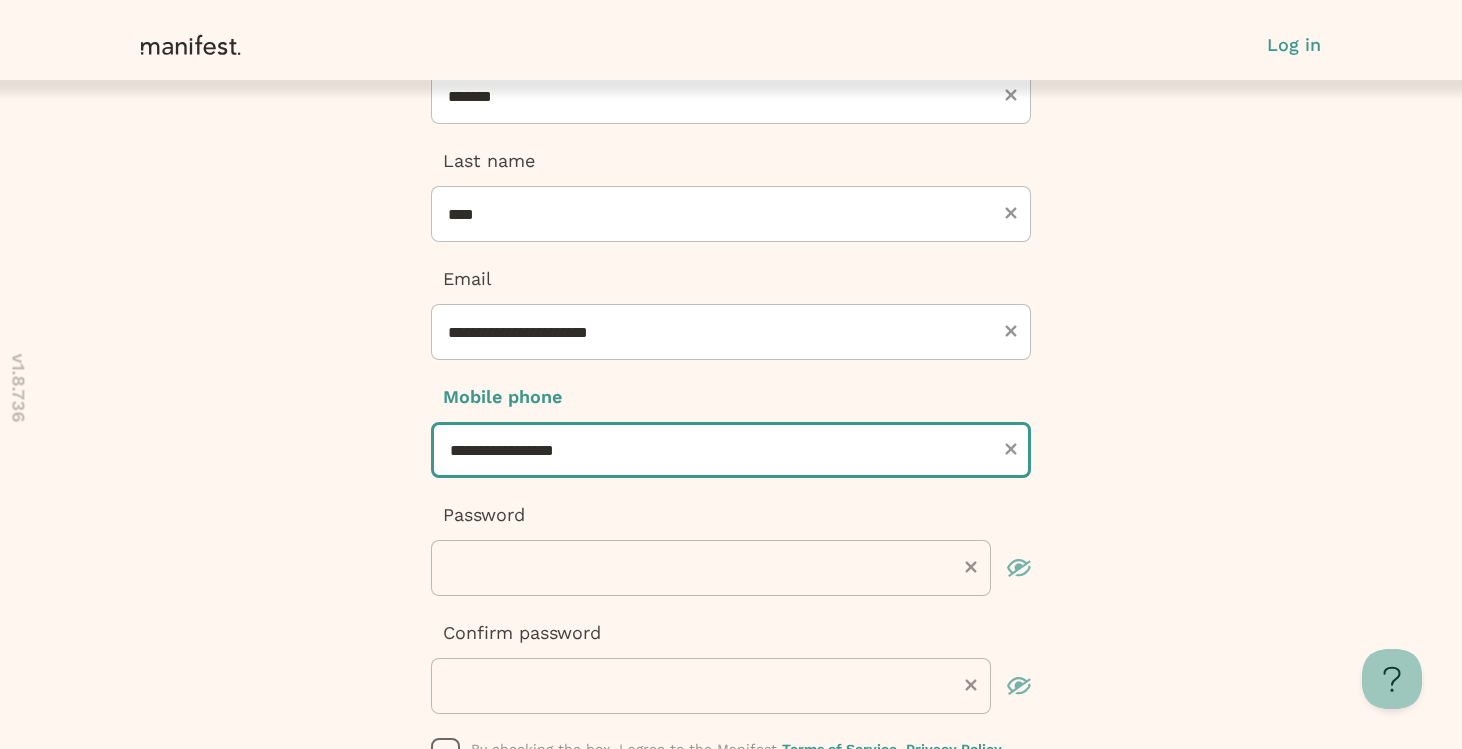 scroll, scrollTop: 403, scrollLeft: 0, axis: vertical 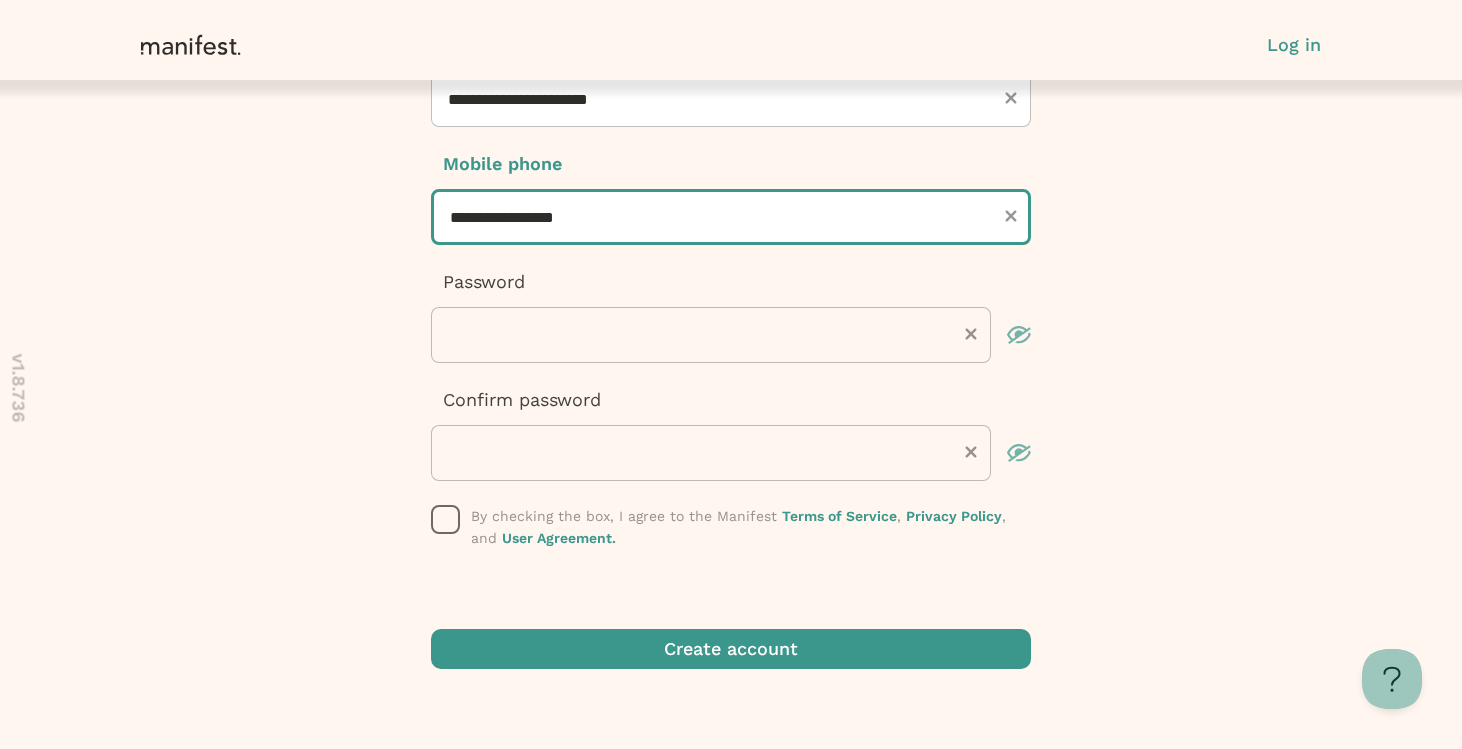 type on "*******" 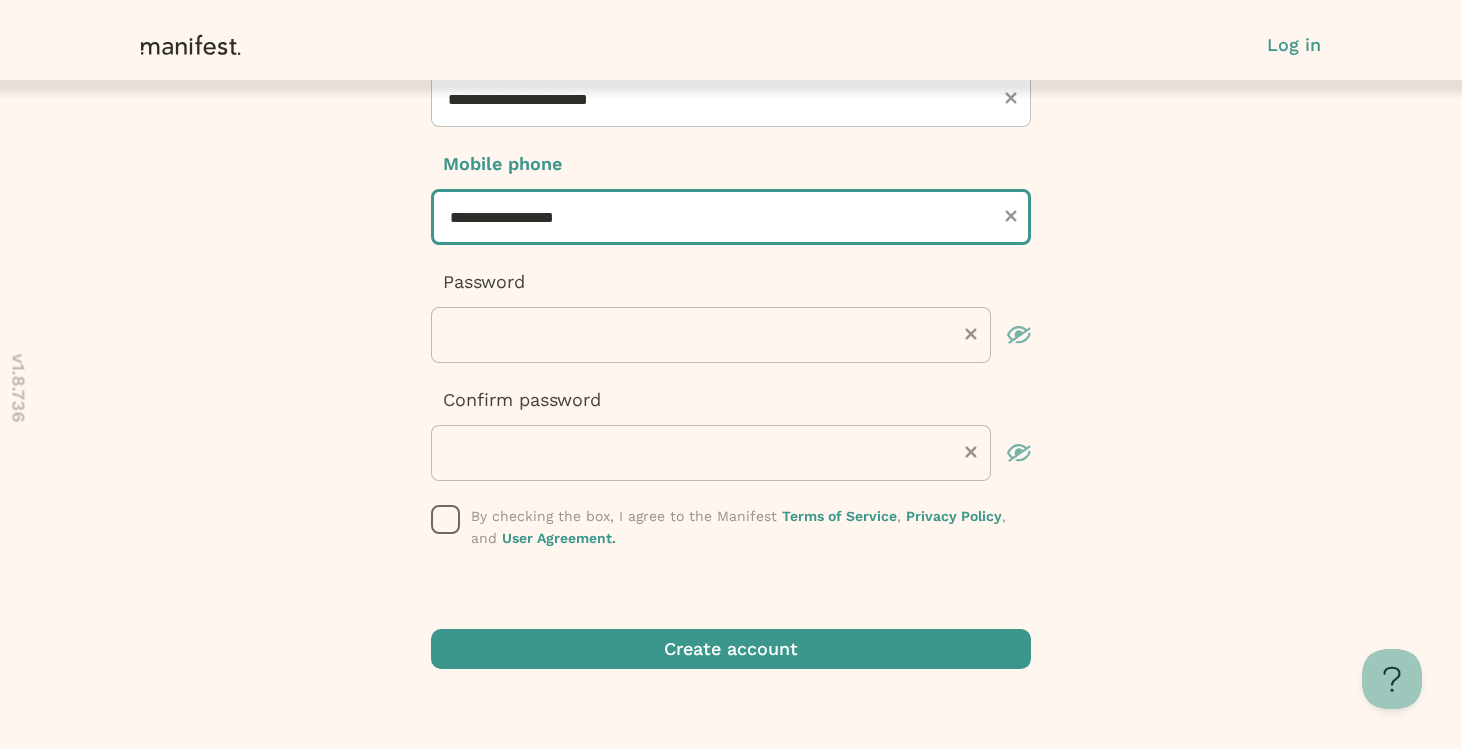 type on "********" 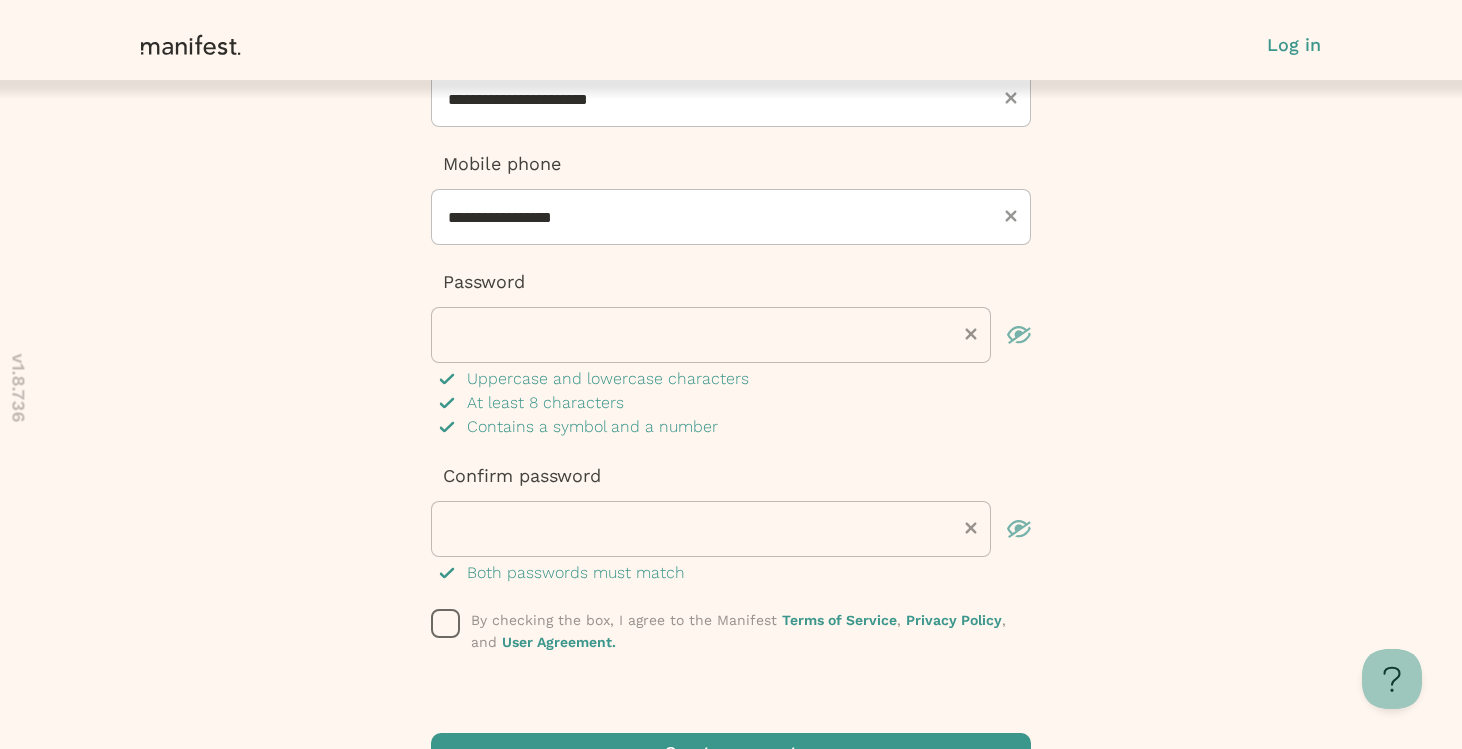 click 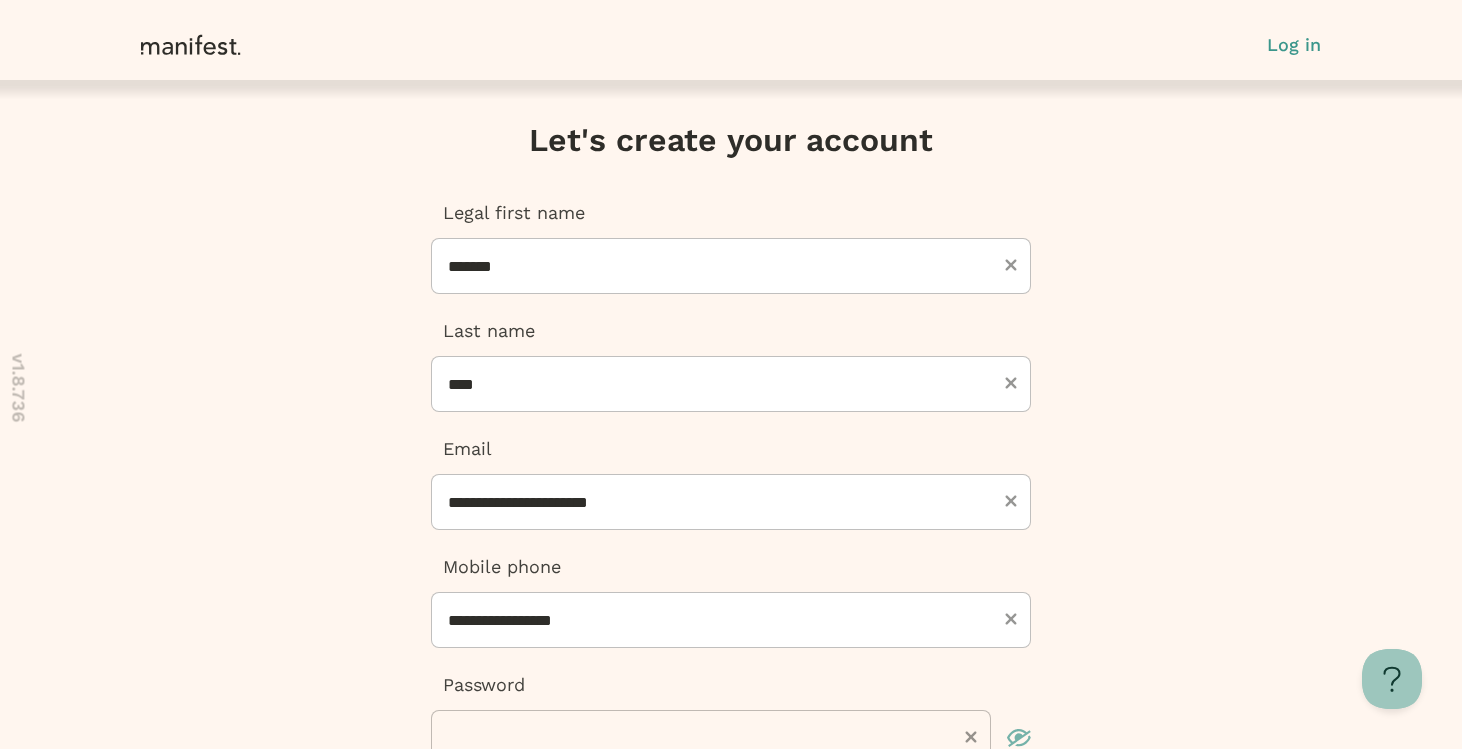 scroll, scrollTop: 507, scrollLeft: 0, axis: vertical 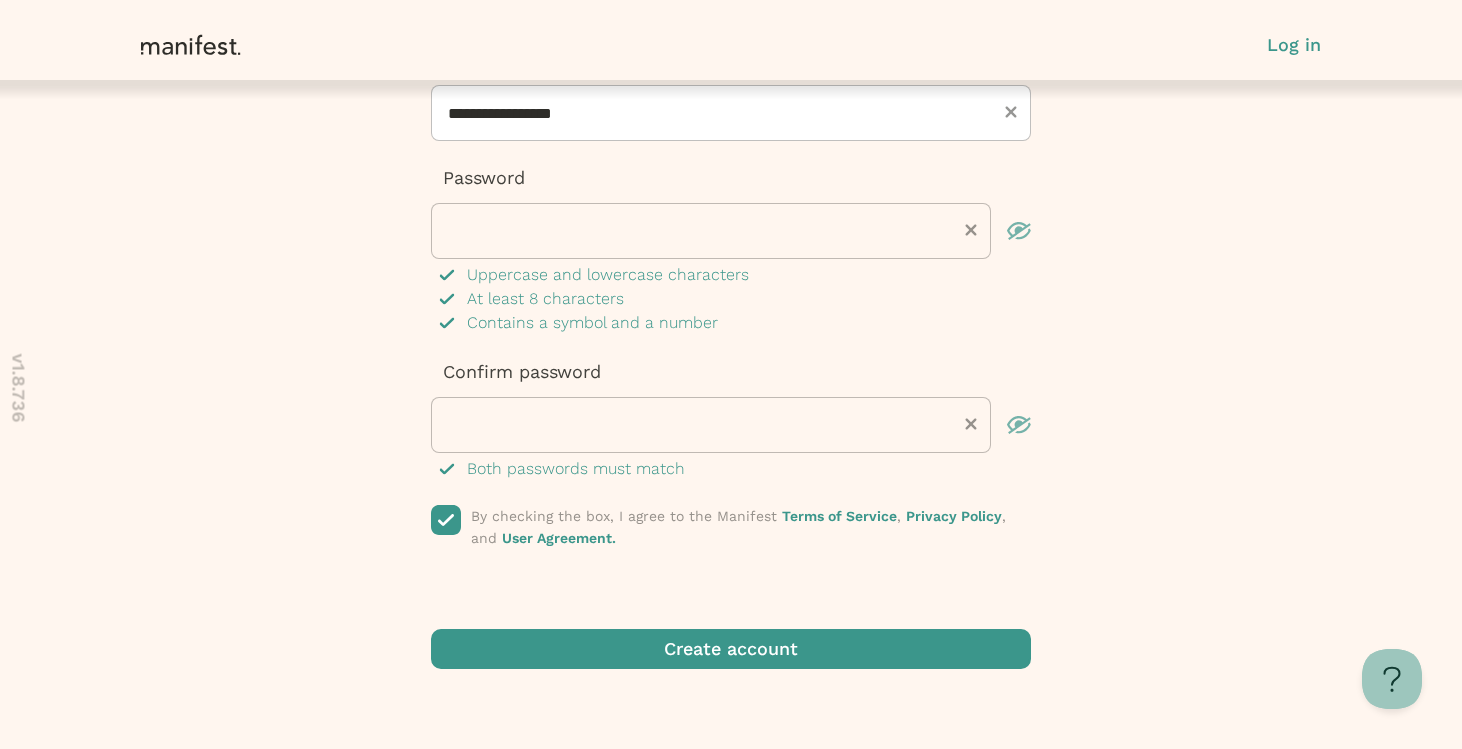 click at bounding box center [731, 649] 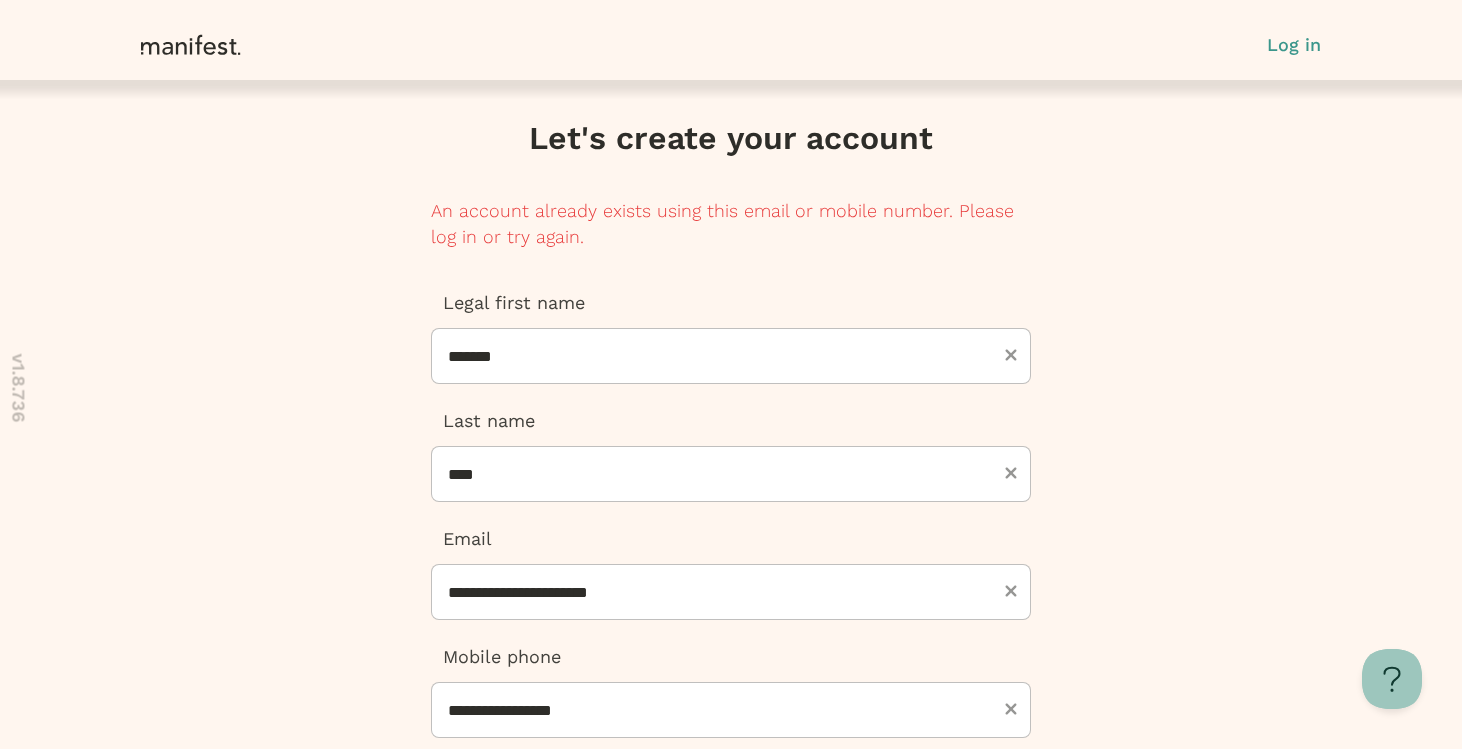 scroll, scrollTop: 0, scrollLeft: 0, axis: both 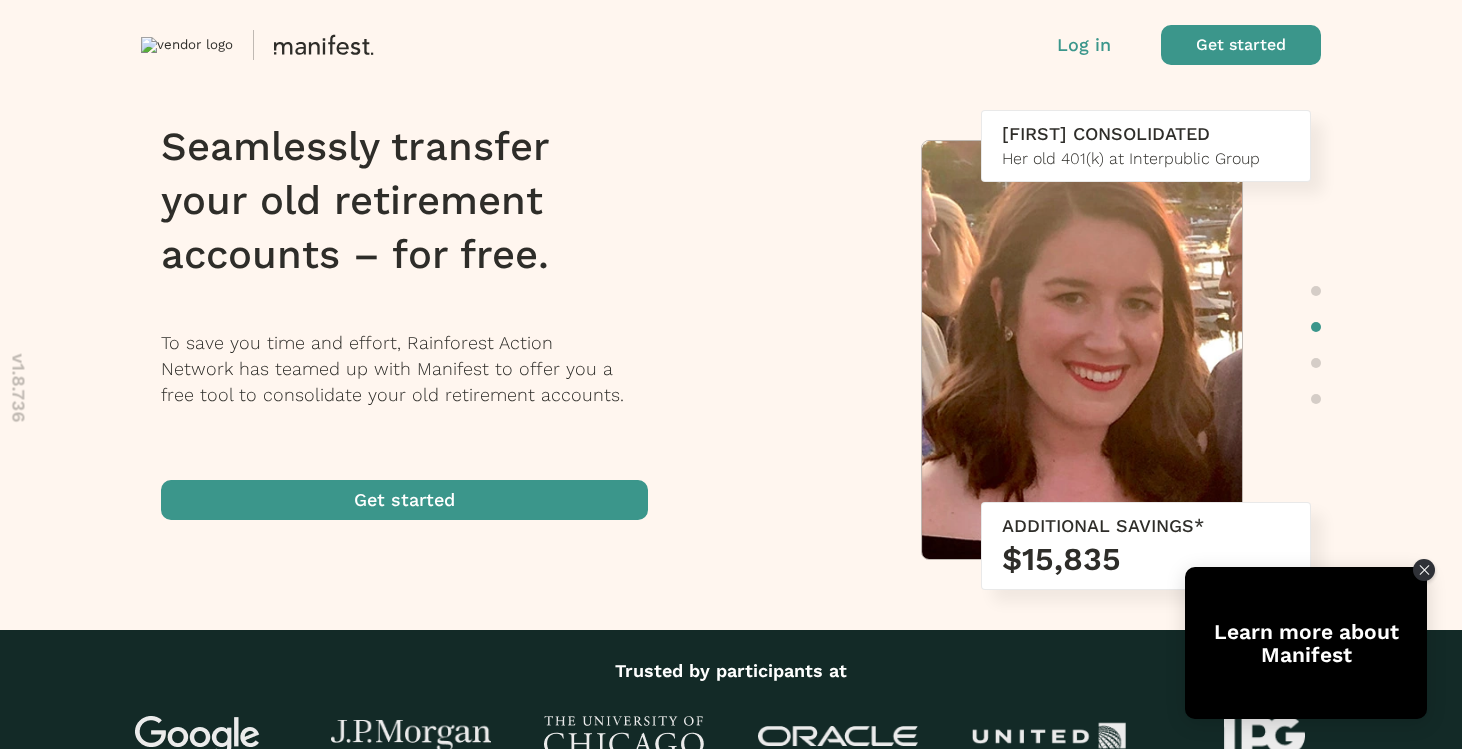 click at bounding box center (404, 500) 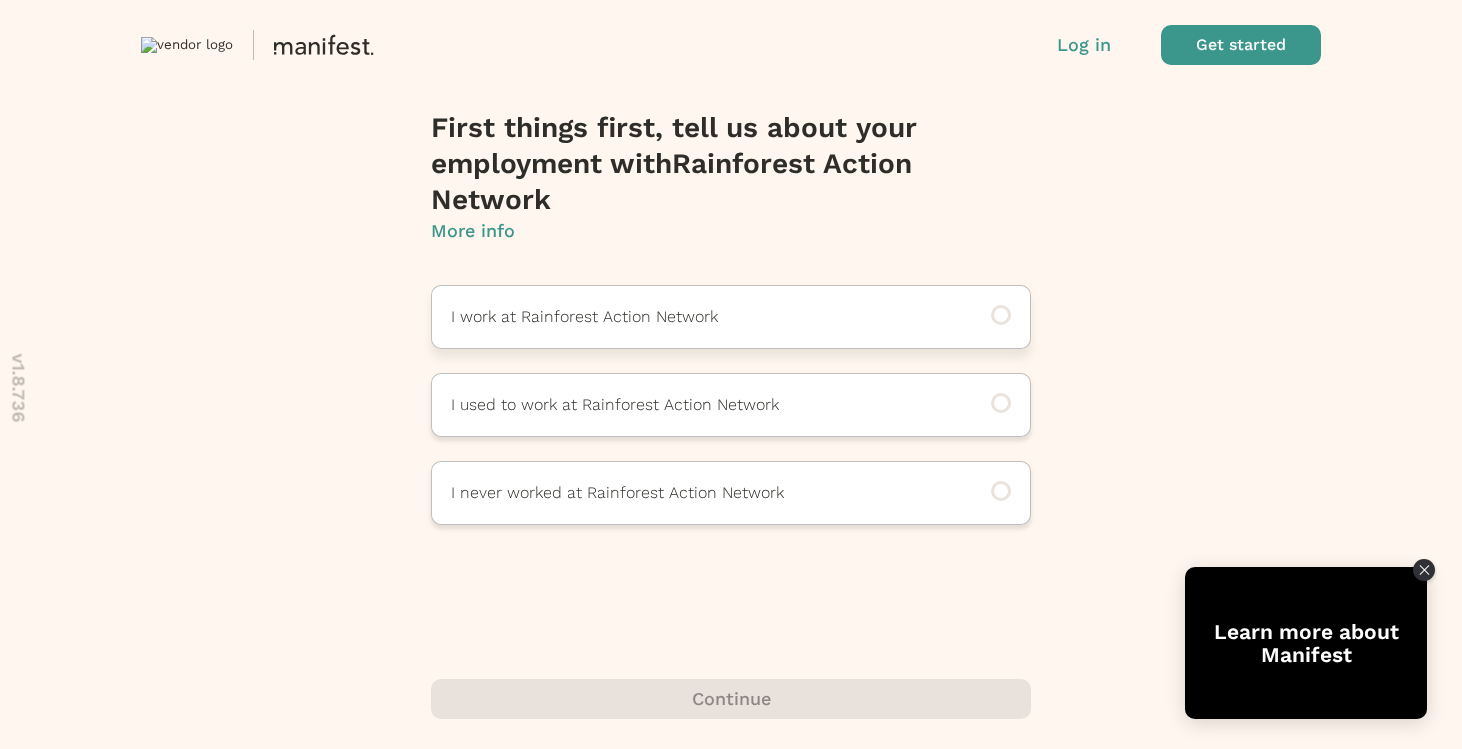 click on "I work at Rainforest Action Network" at bounding box center (703, 317) 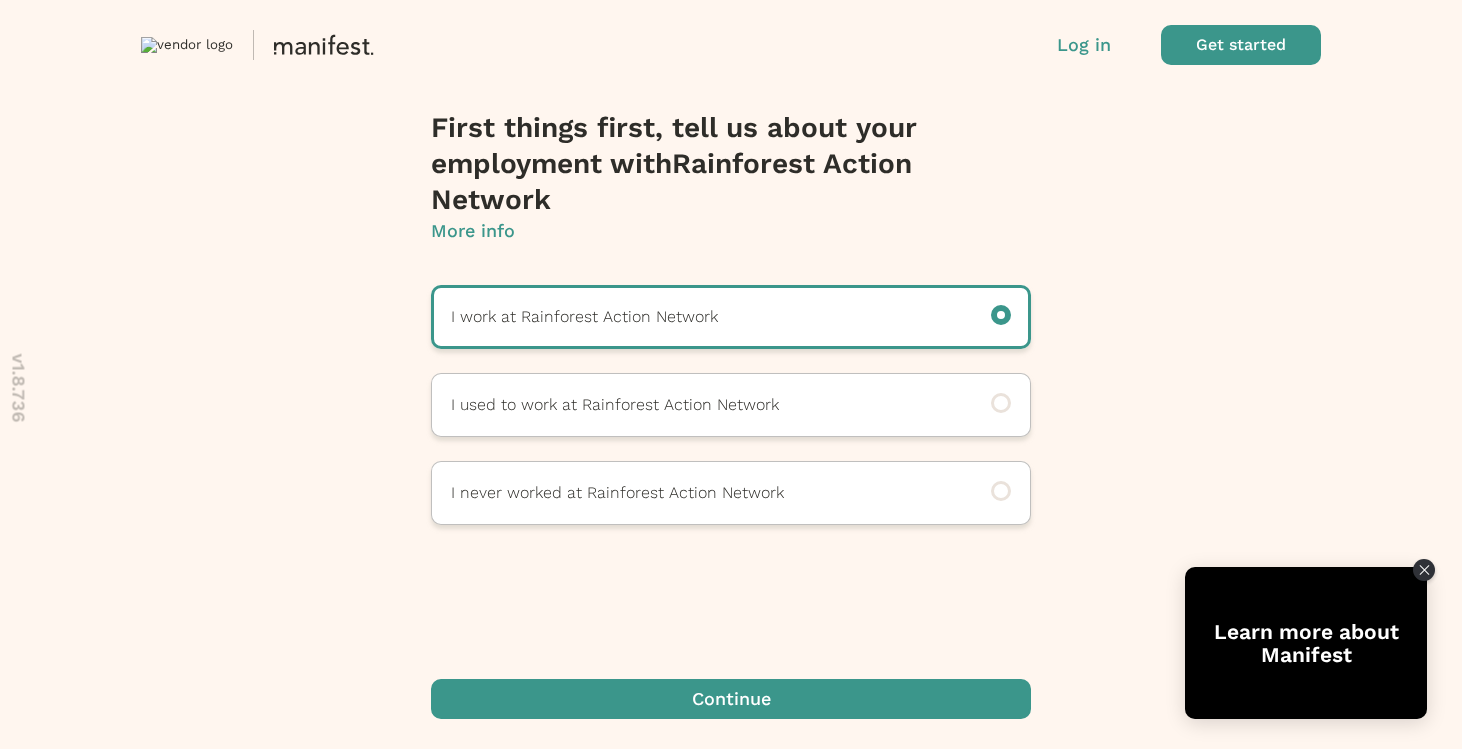 click at bounding box center [731, 699] 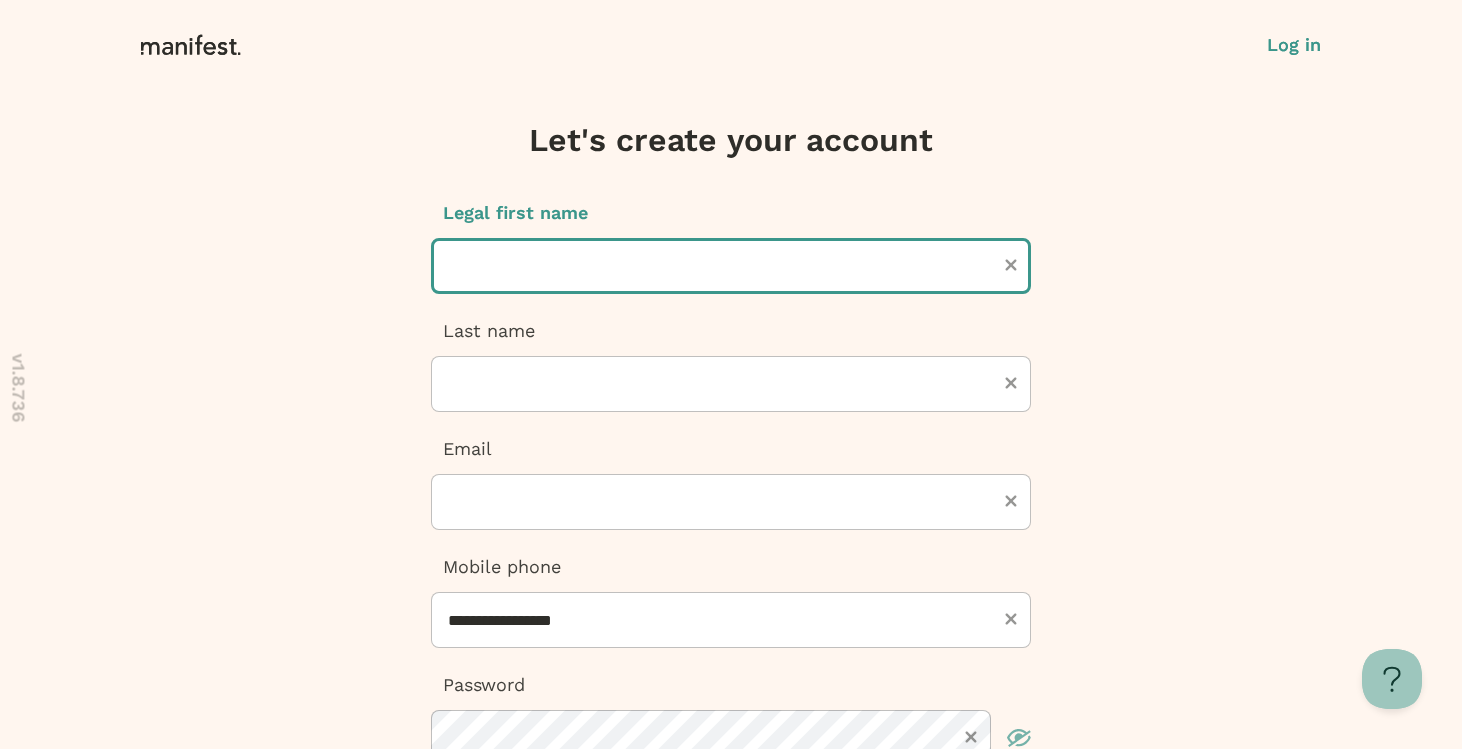 click at bounding box center (731, 266) 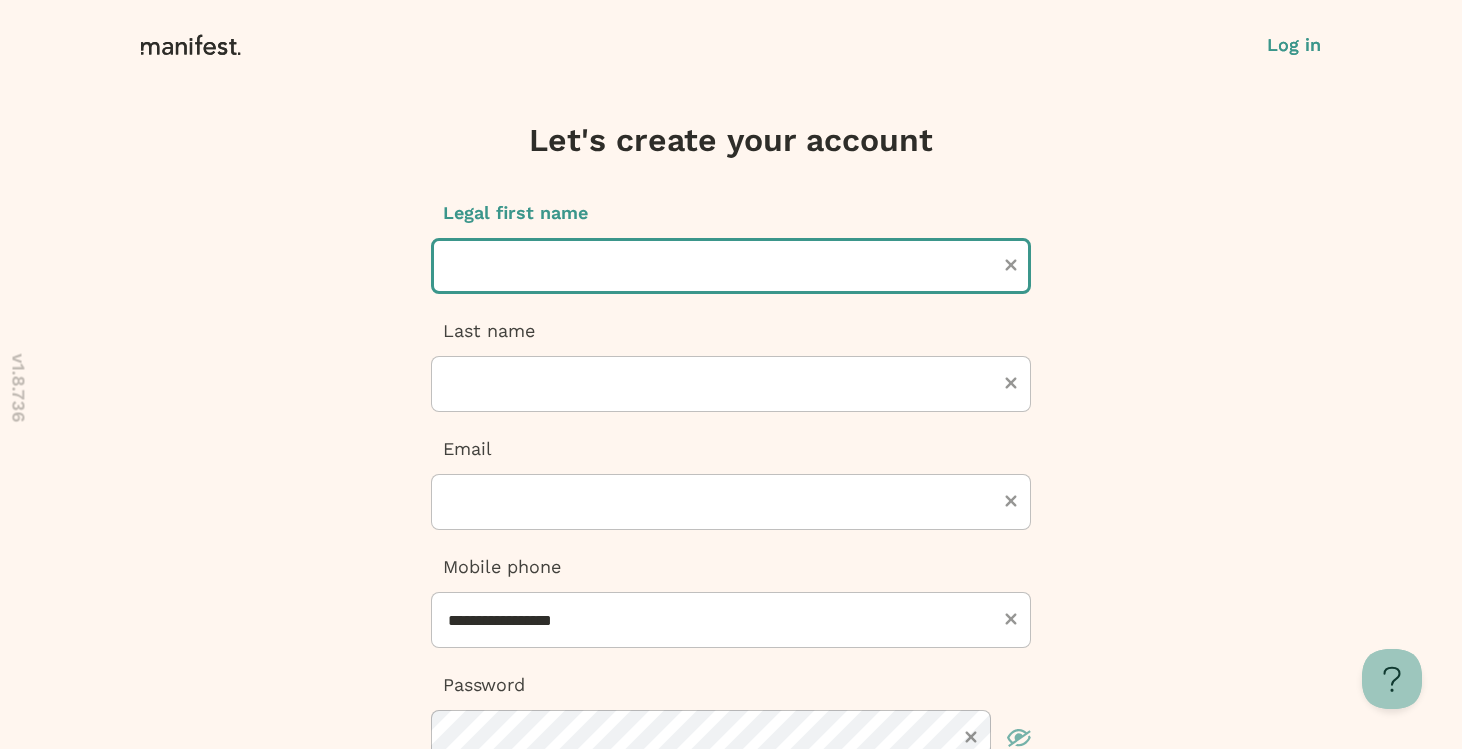 type on "*******" 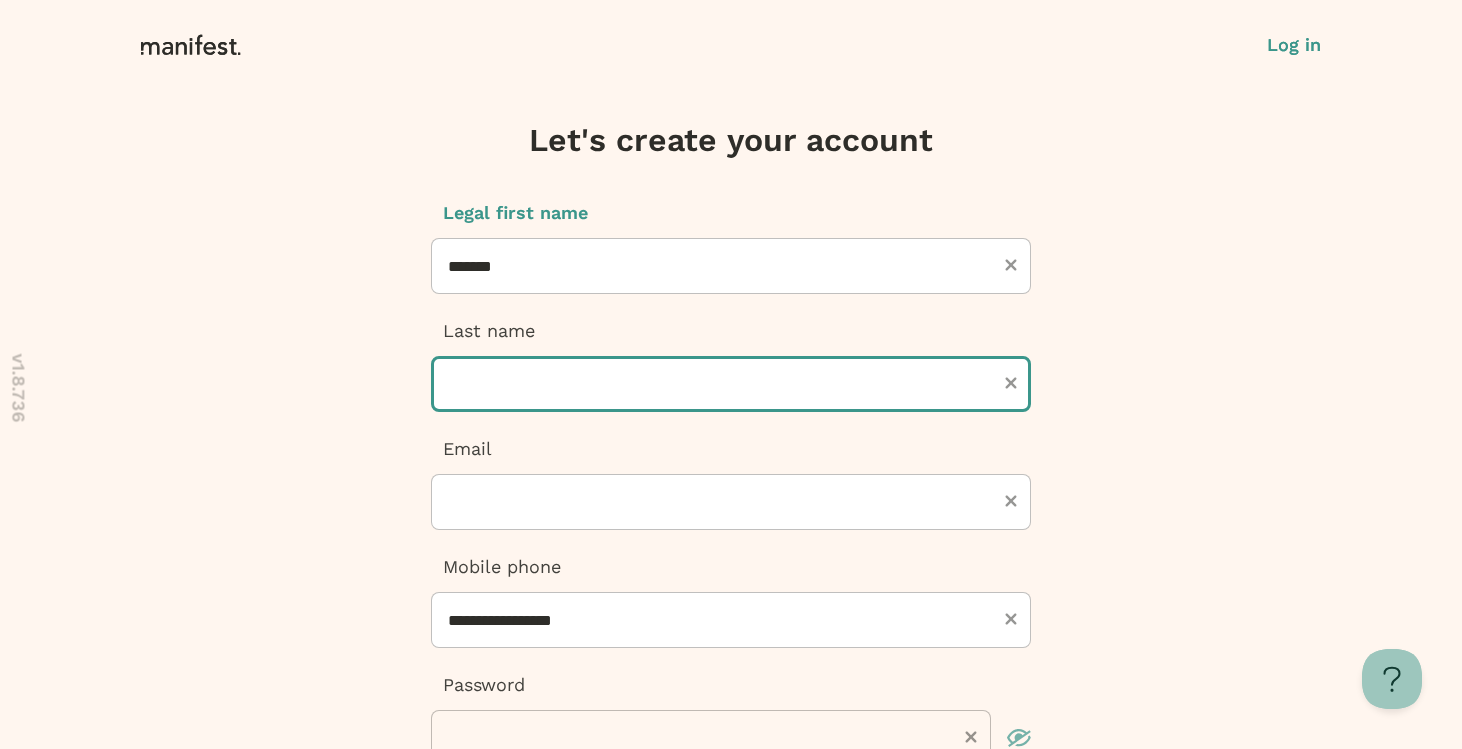 click at bounding box center (731, 384) 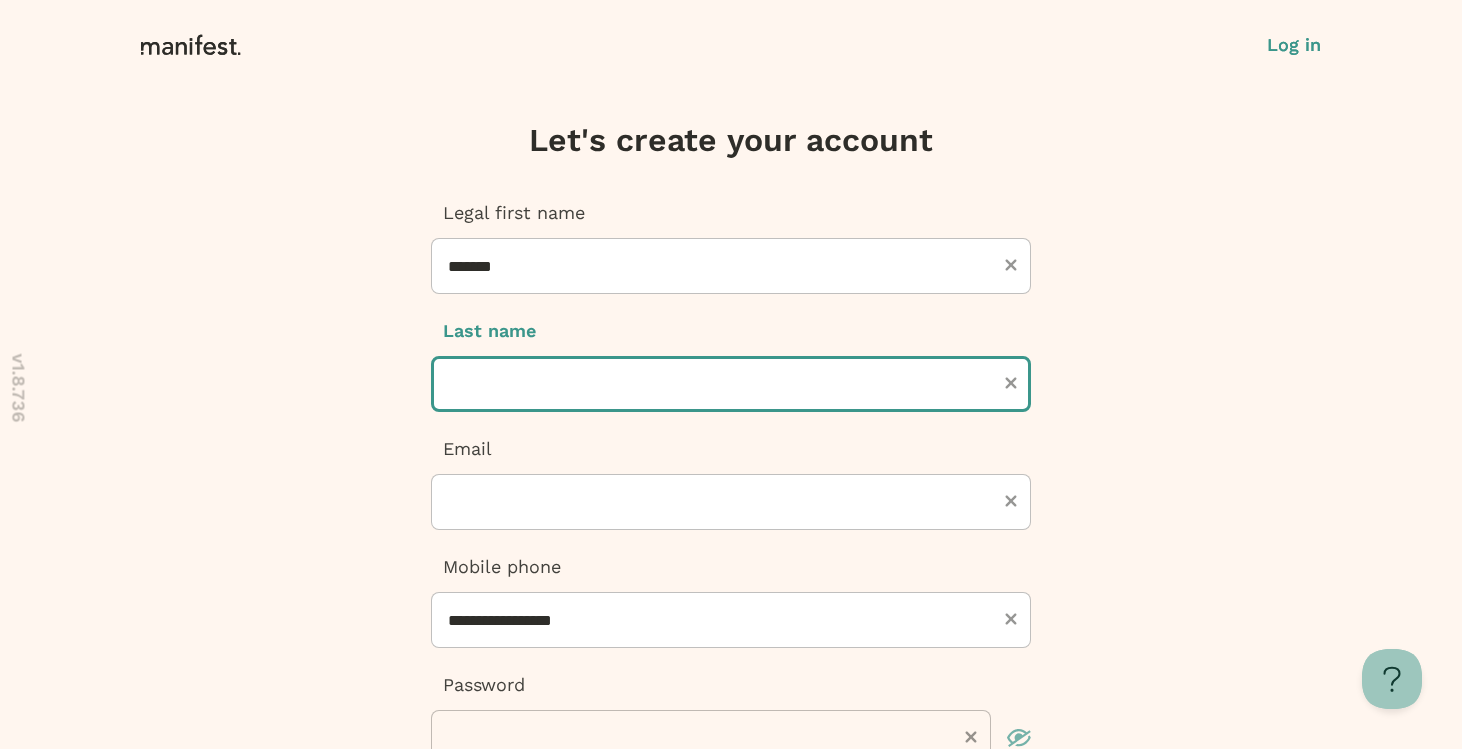 type on "****" 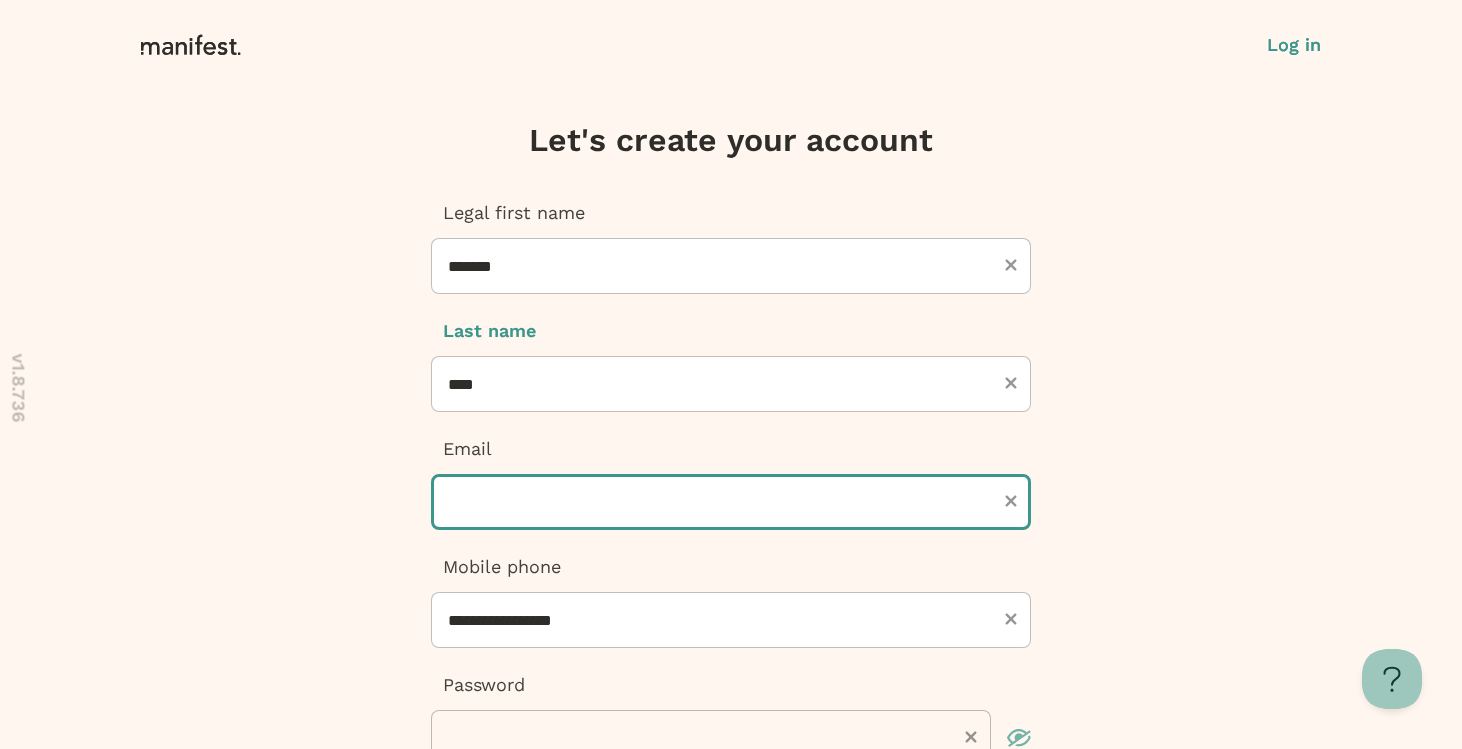 click at bounding box center [731, 502] 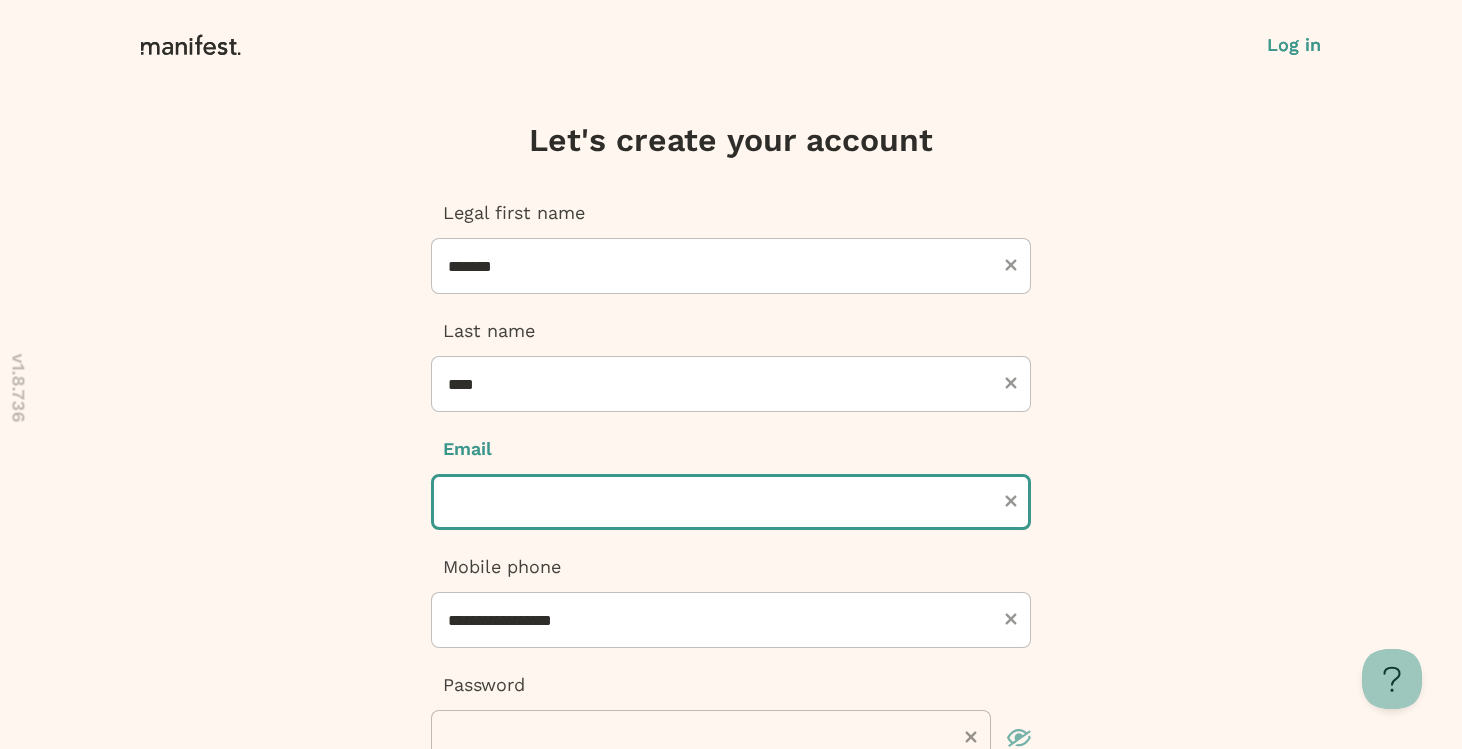 type on "**********" 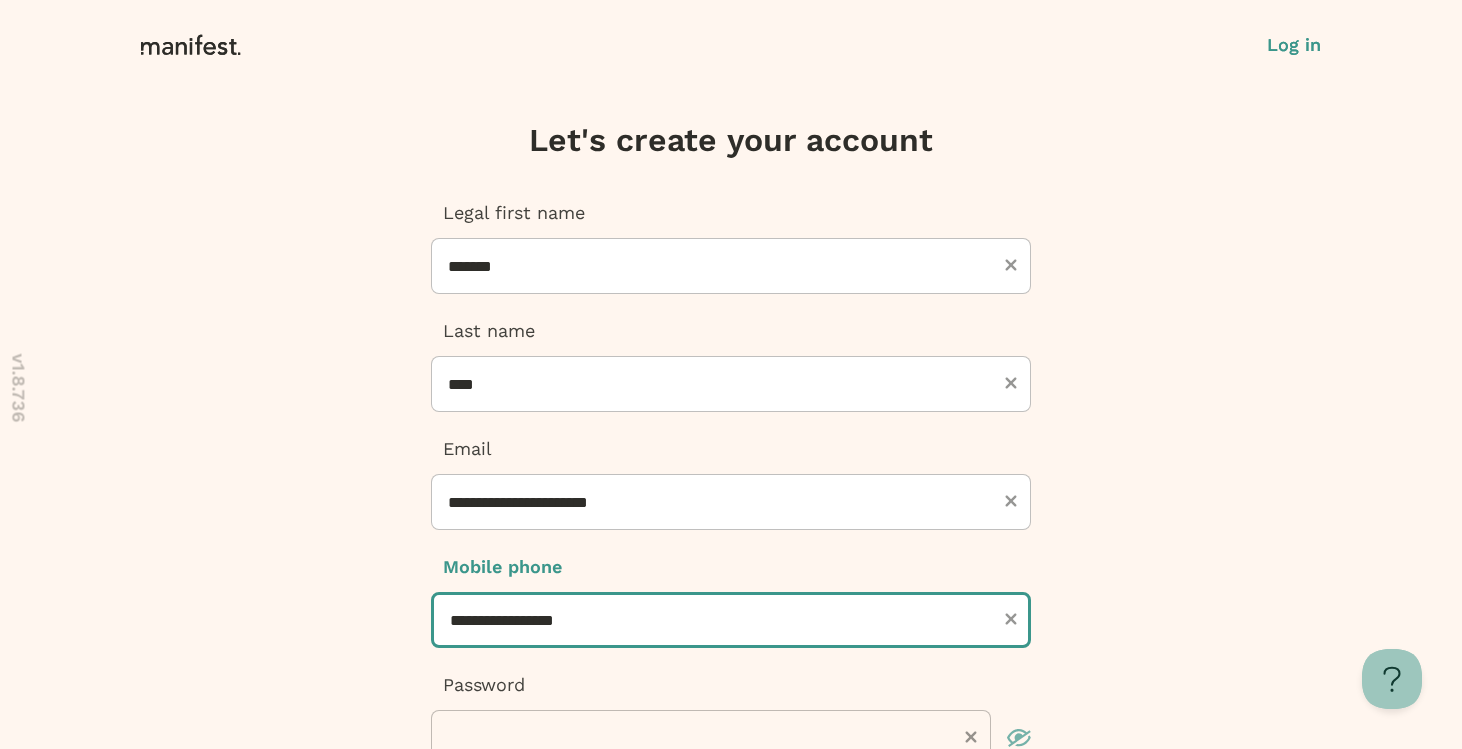 click on "**********" at bounding box center [731, 620] 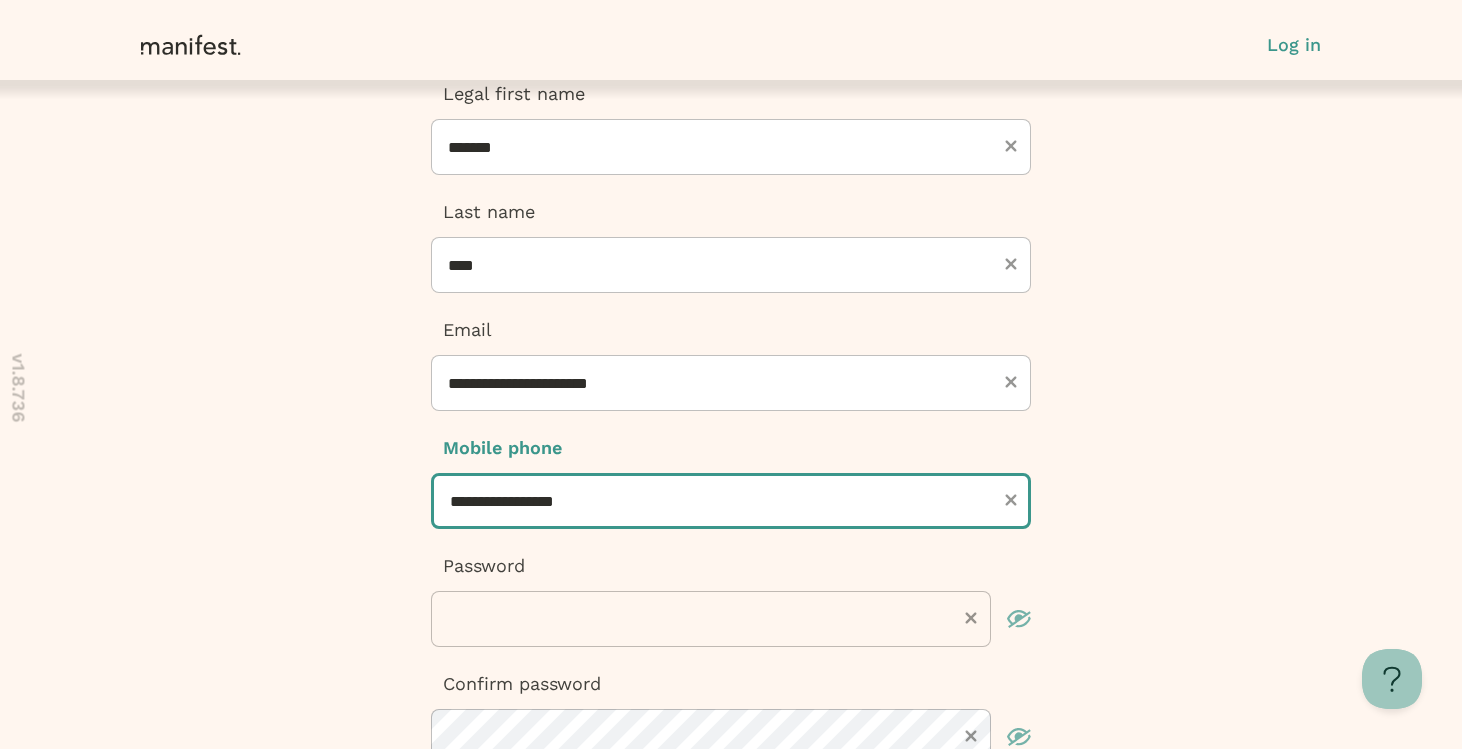 scroll, scrollTop: 130, scrollLeft: 0, axis: vertical 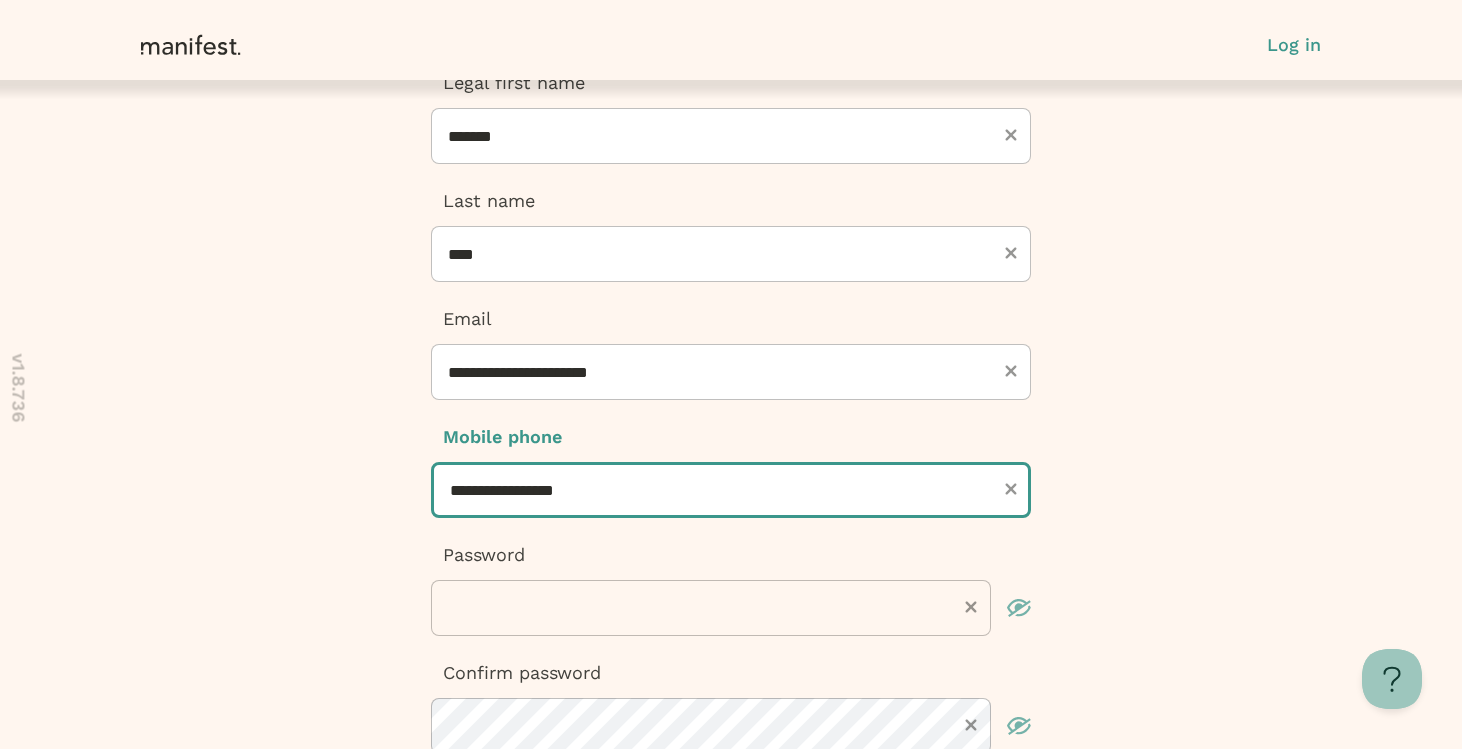 type on "**********" 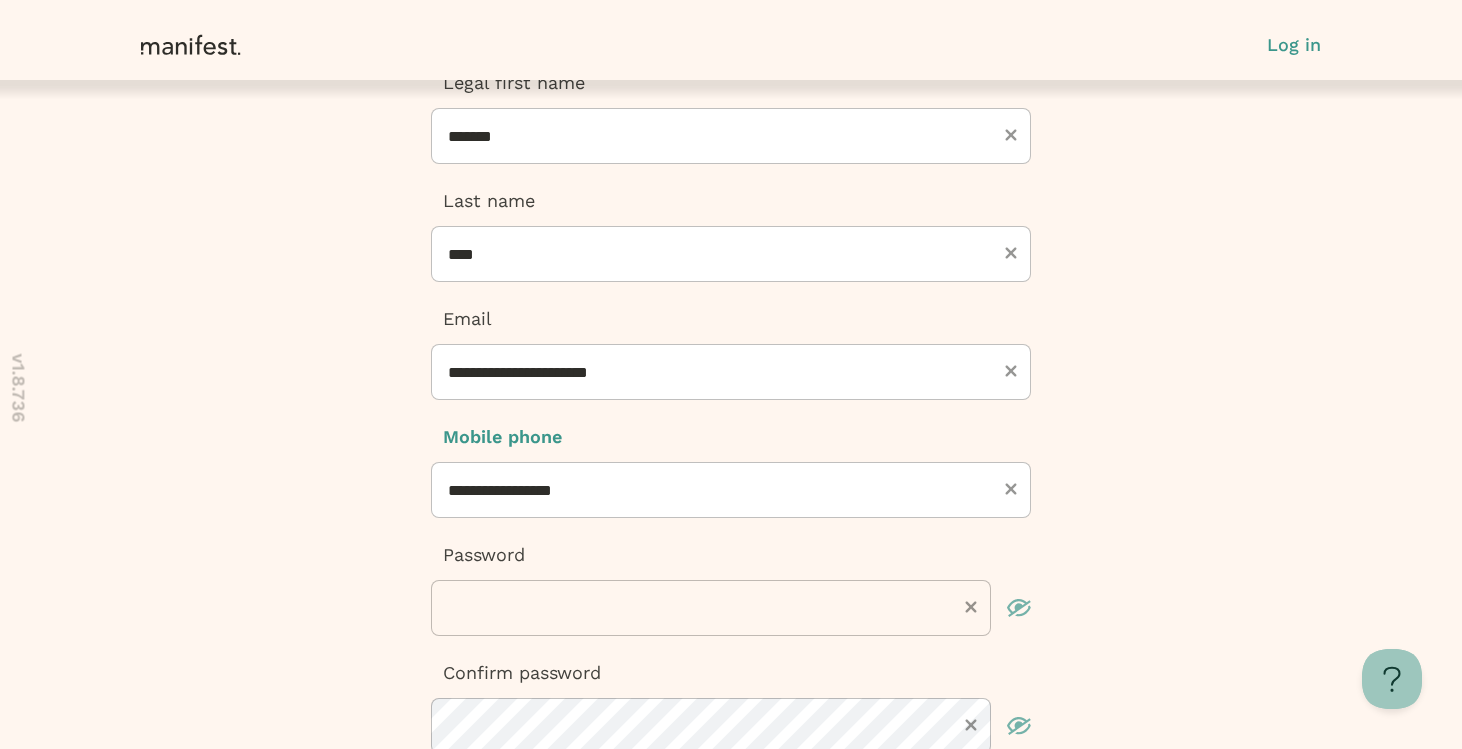 click on "Password" at bounding box center [731, 555] 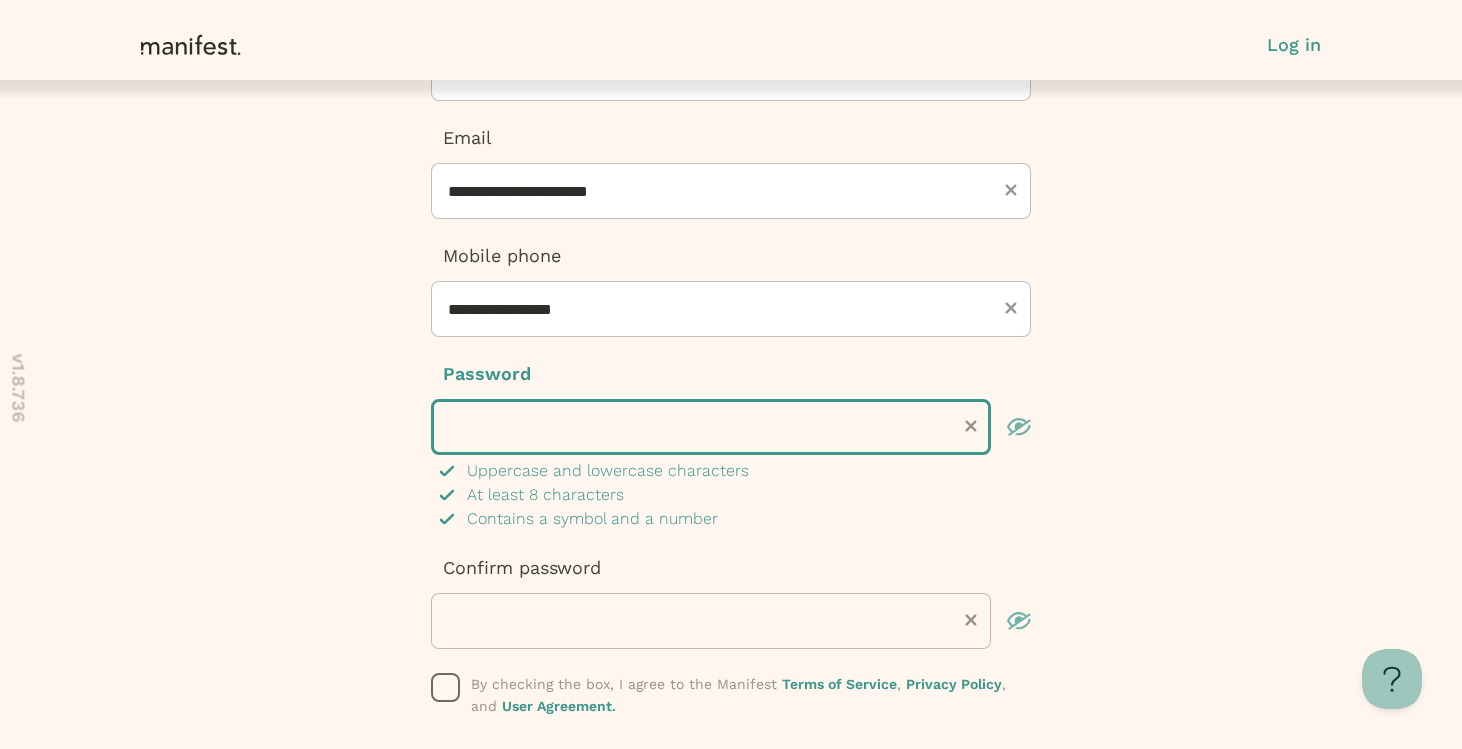 scroll, scrollTop: 392, scrollLeft: 0, axis: vertical 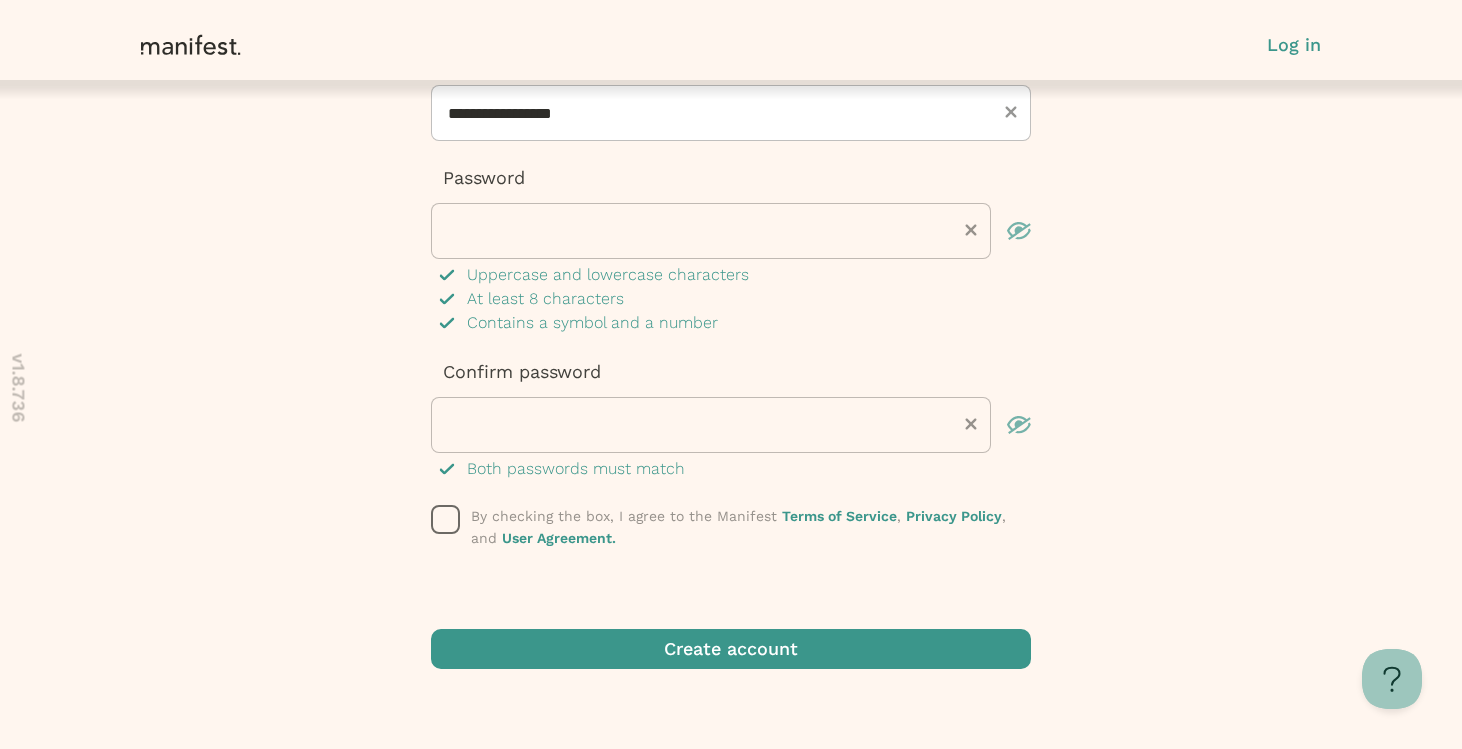 click 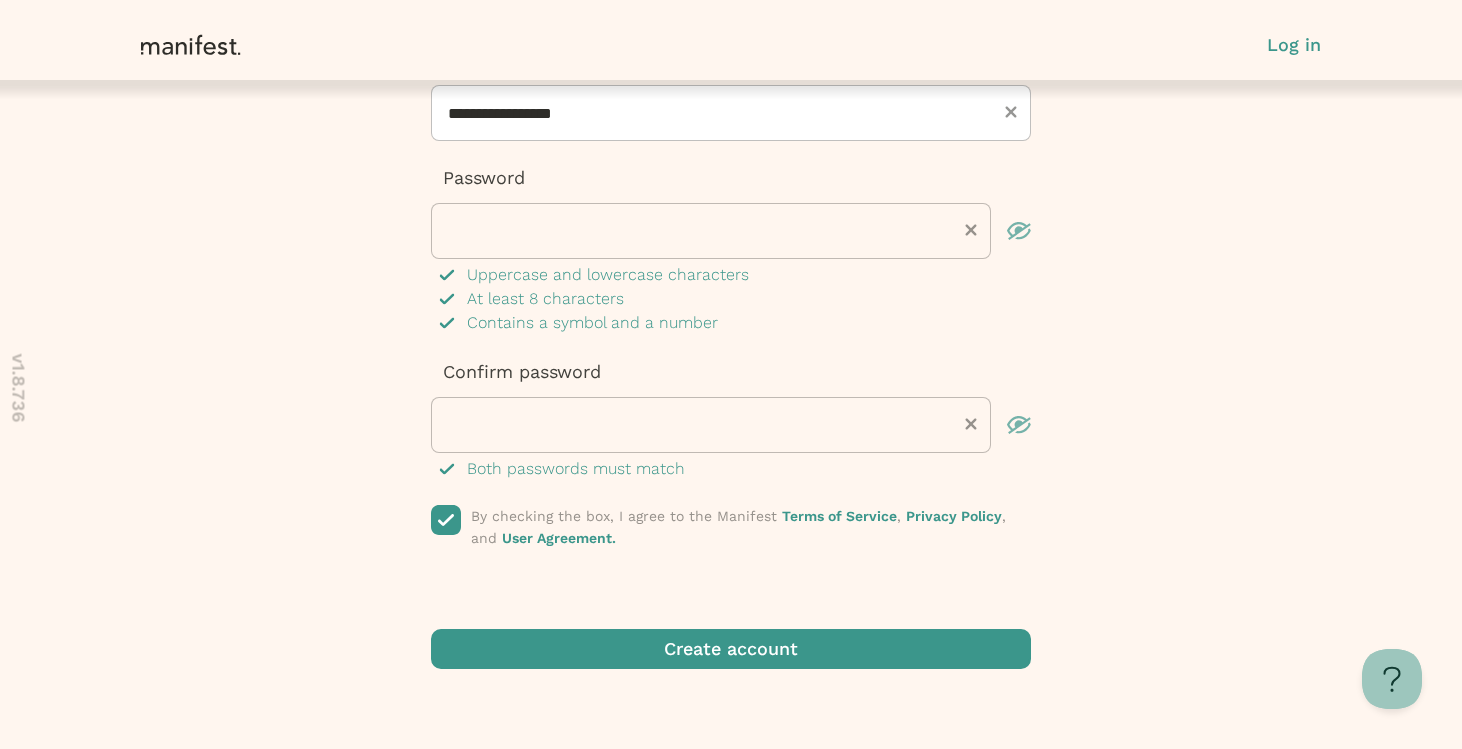 click at bounding box center [731, 649] 